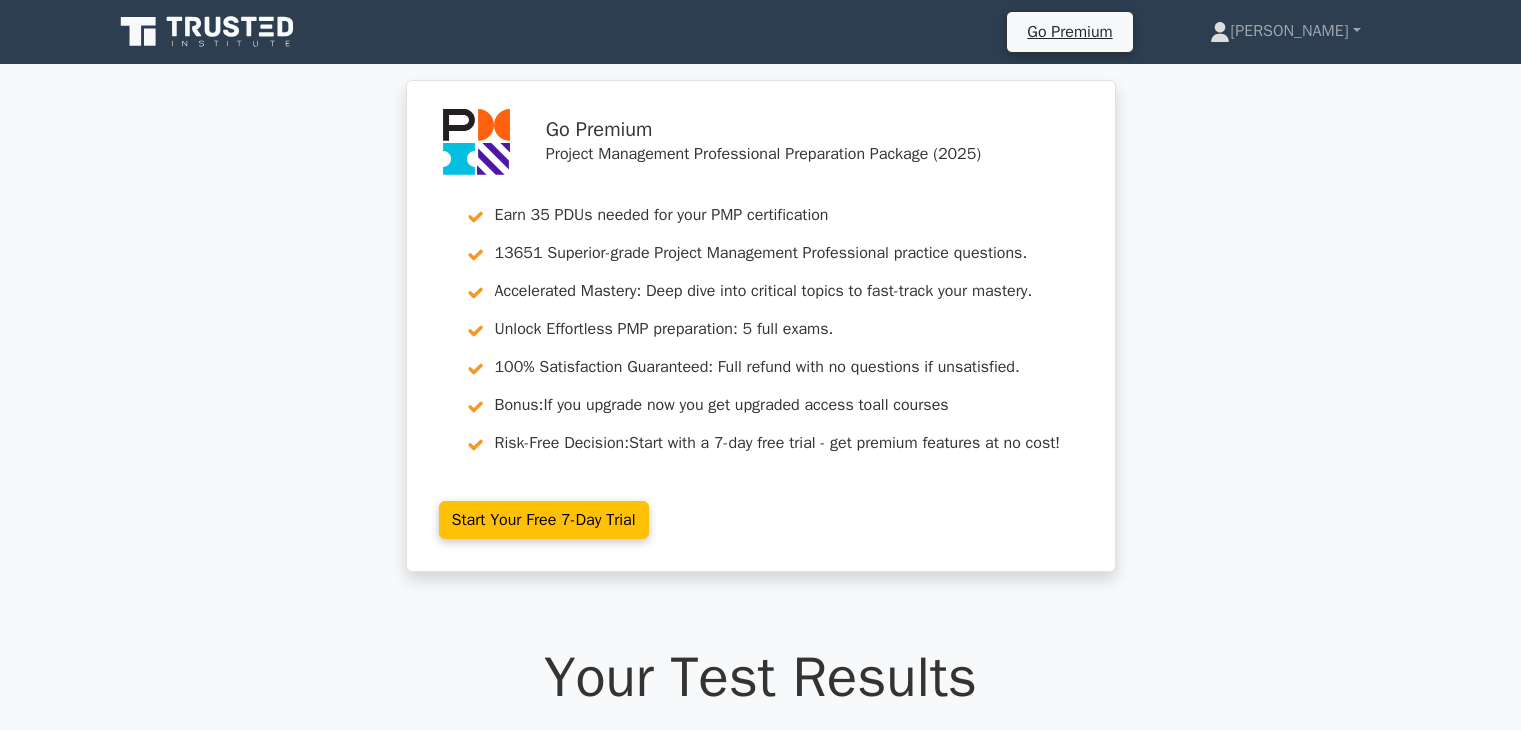 scroll, scrollTop: 1050, scrollLeft: 0, axis: vertical 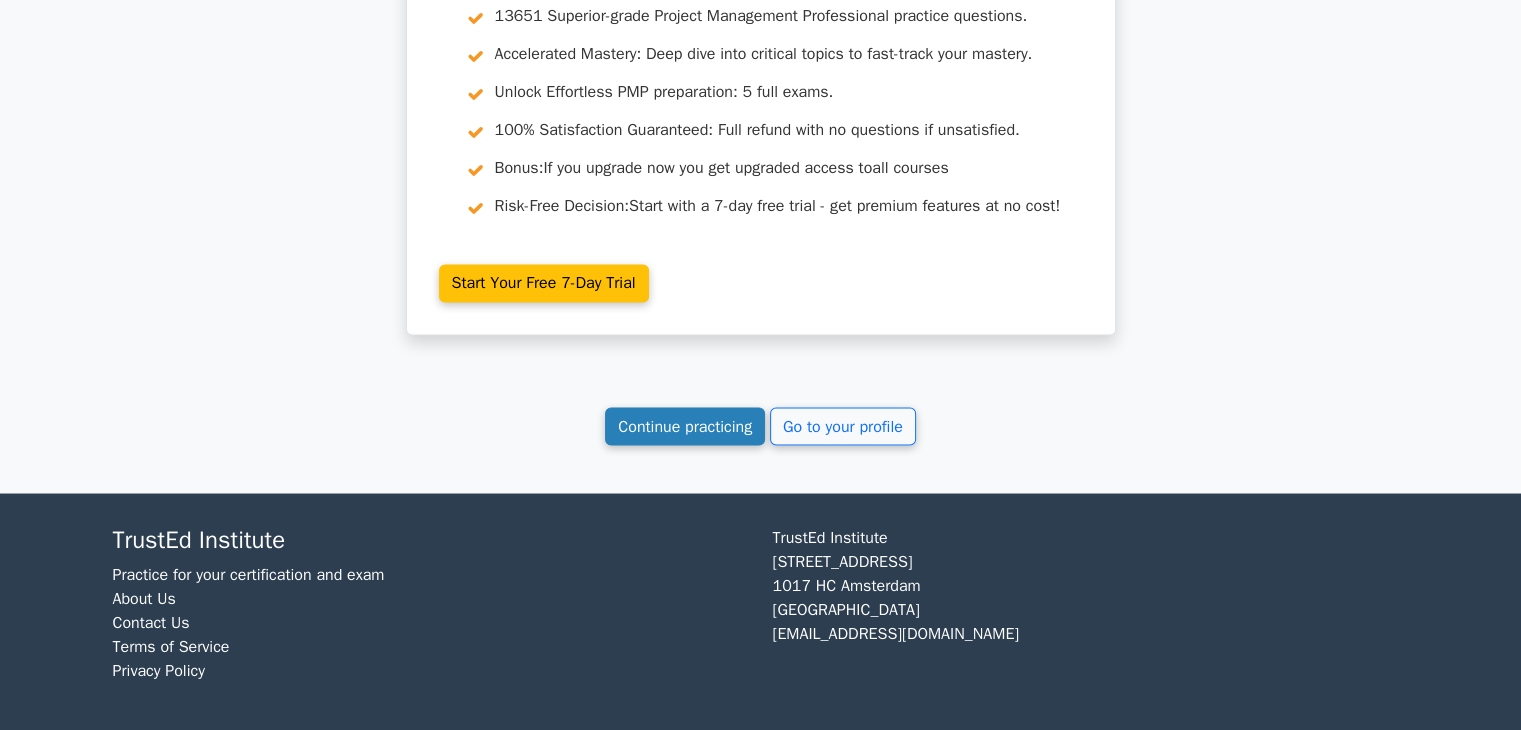 click on "Continue practicing" at bounding box center (685, 426) 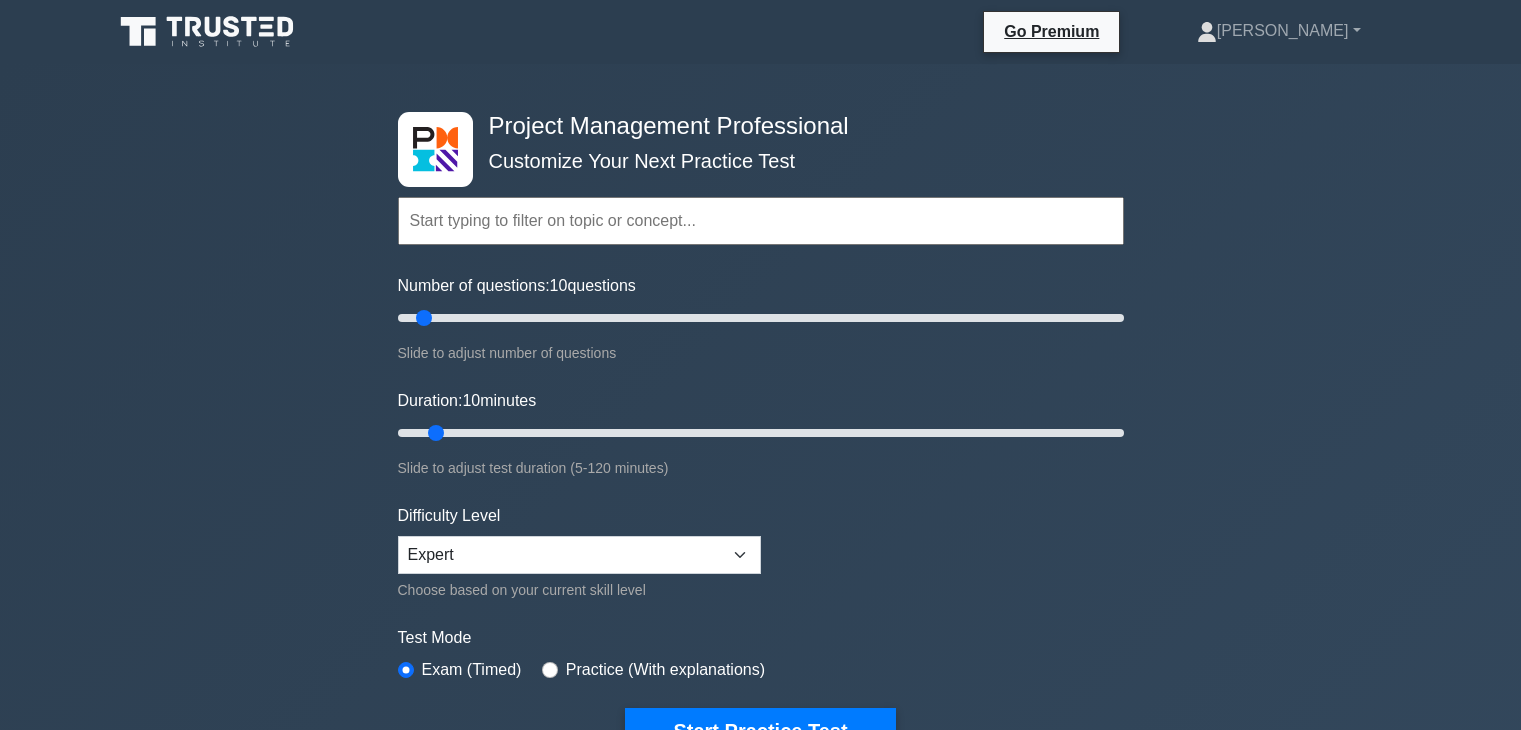 scroll, scrollTop: 0, scrollLeft: 0, axis: both 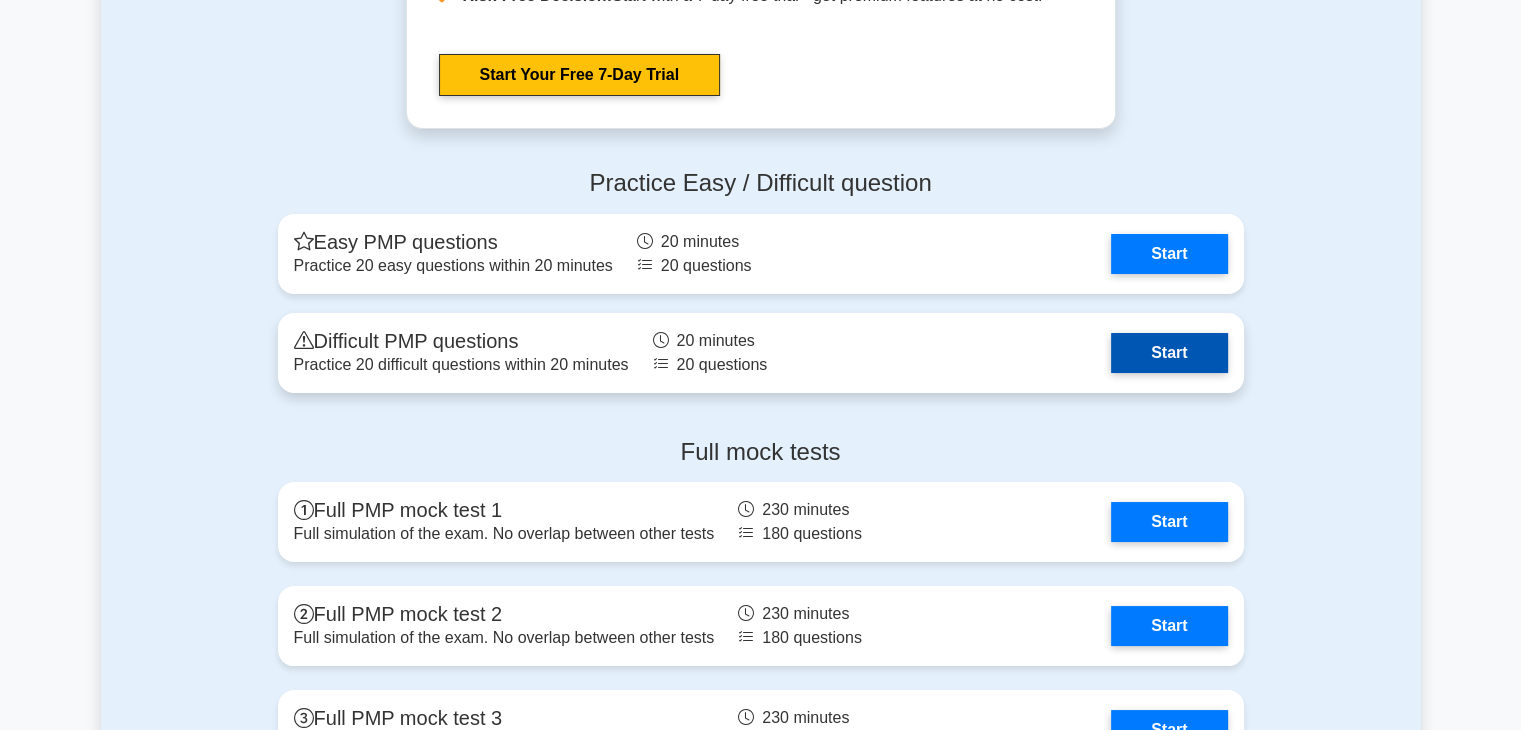 click on "Start" at bounding box center (1169, 353) 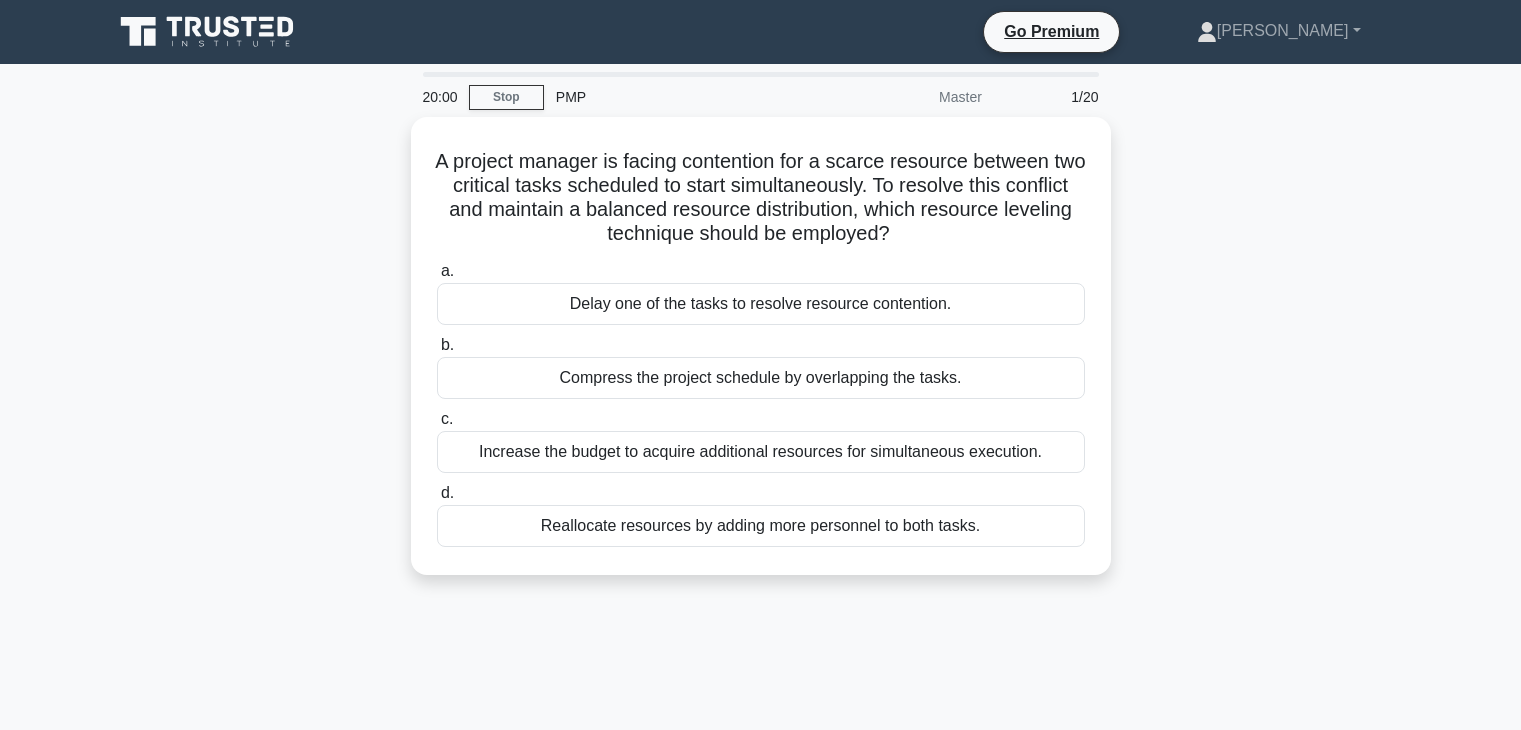 scroll, scrollTop: 0, scrollLeft: 0, axis: both 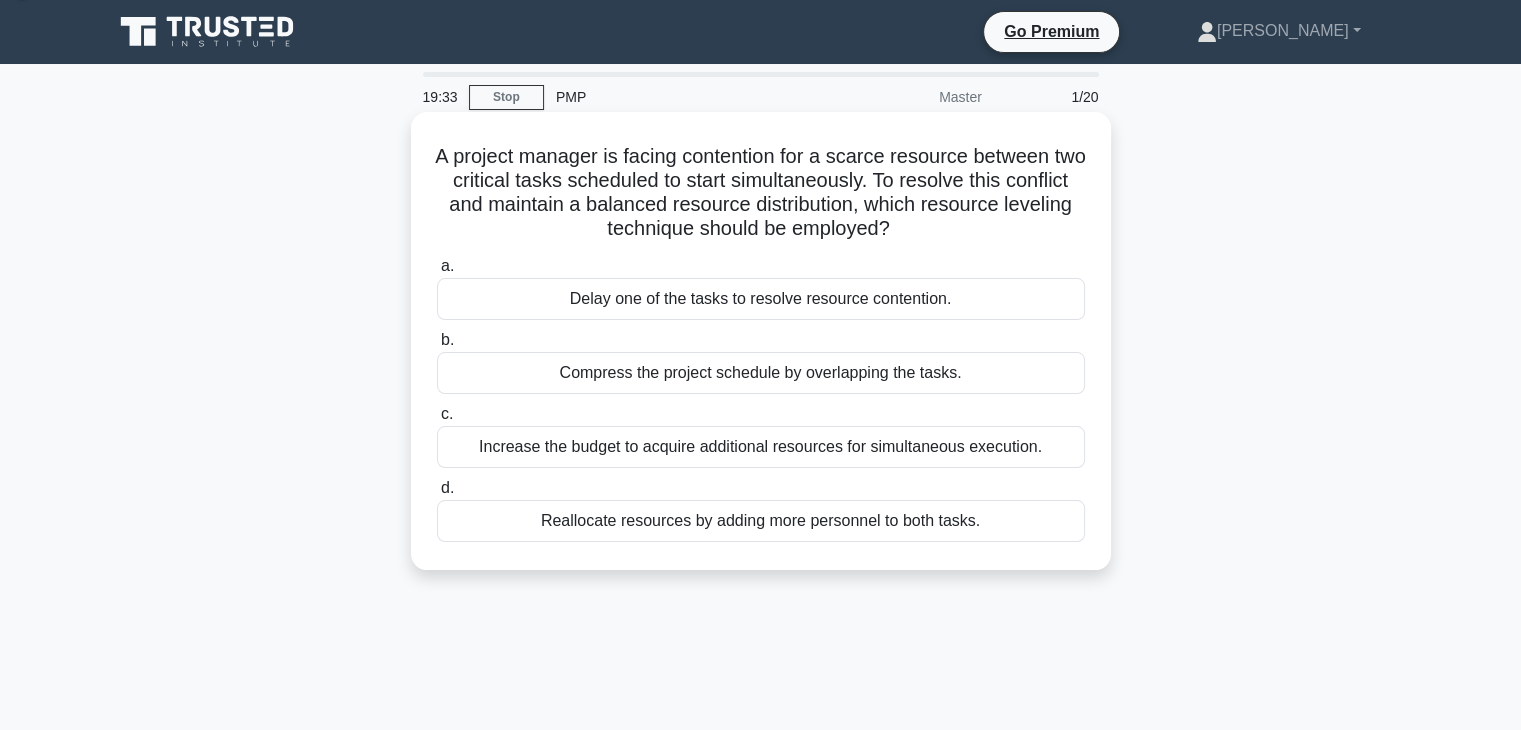 click on "Compress the project schedule by overlapping the tasks." at bounding box center (761, 373) 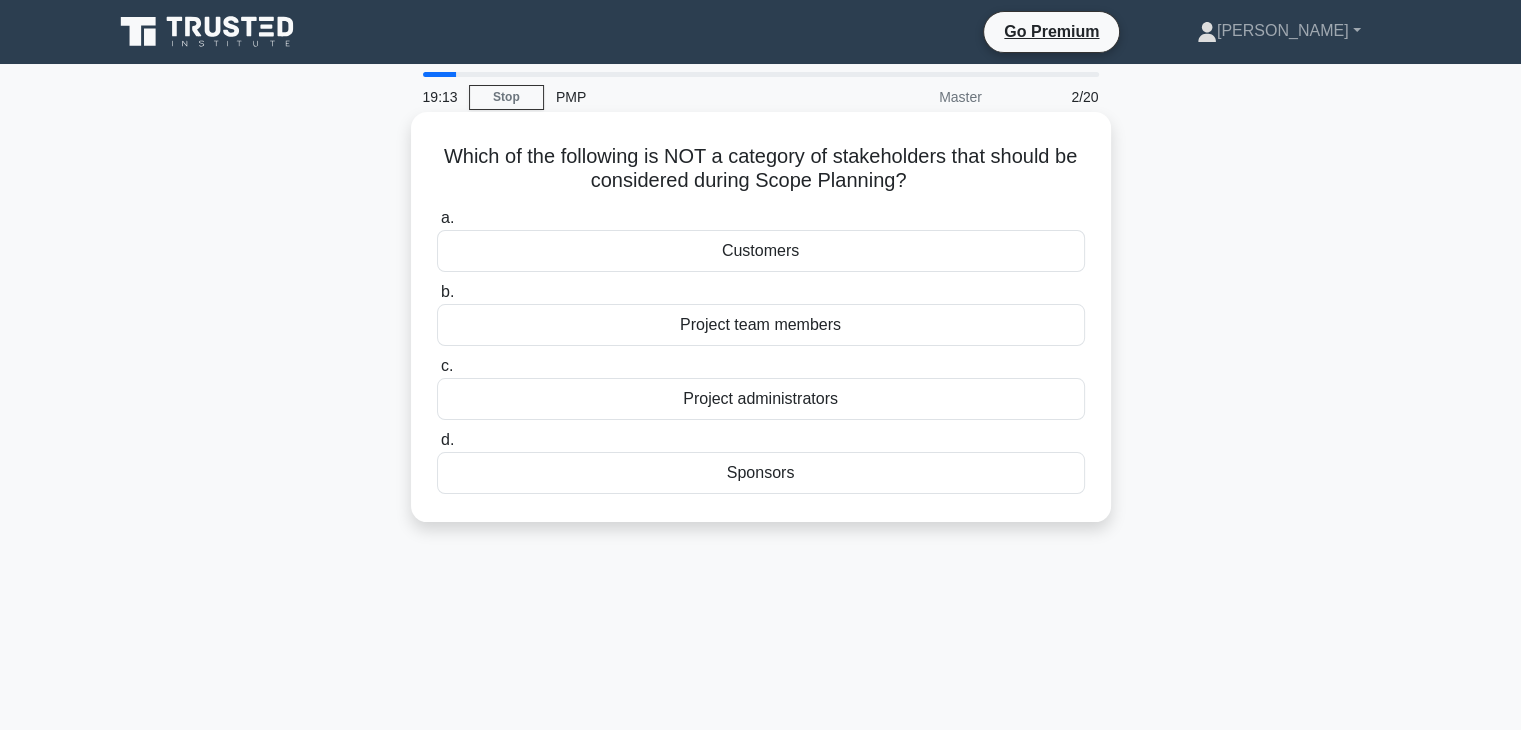 click on "Customers" at bounding box center [761, 251] 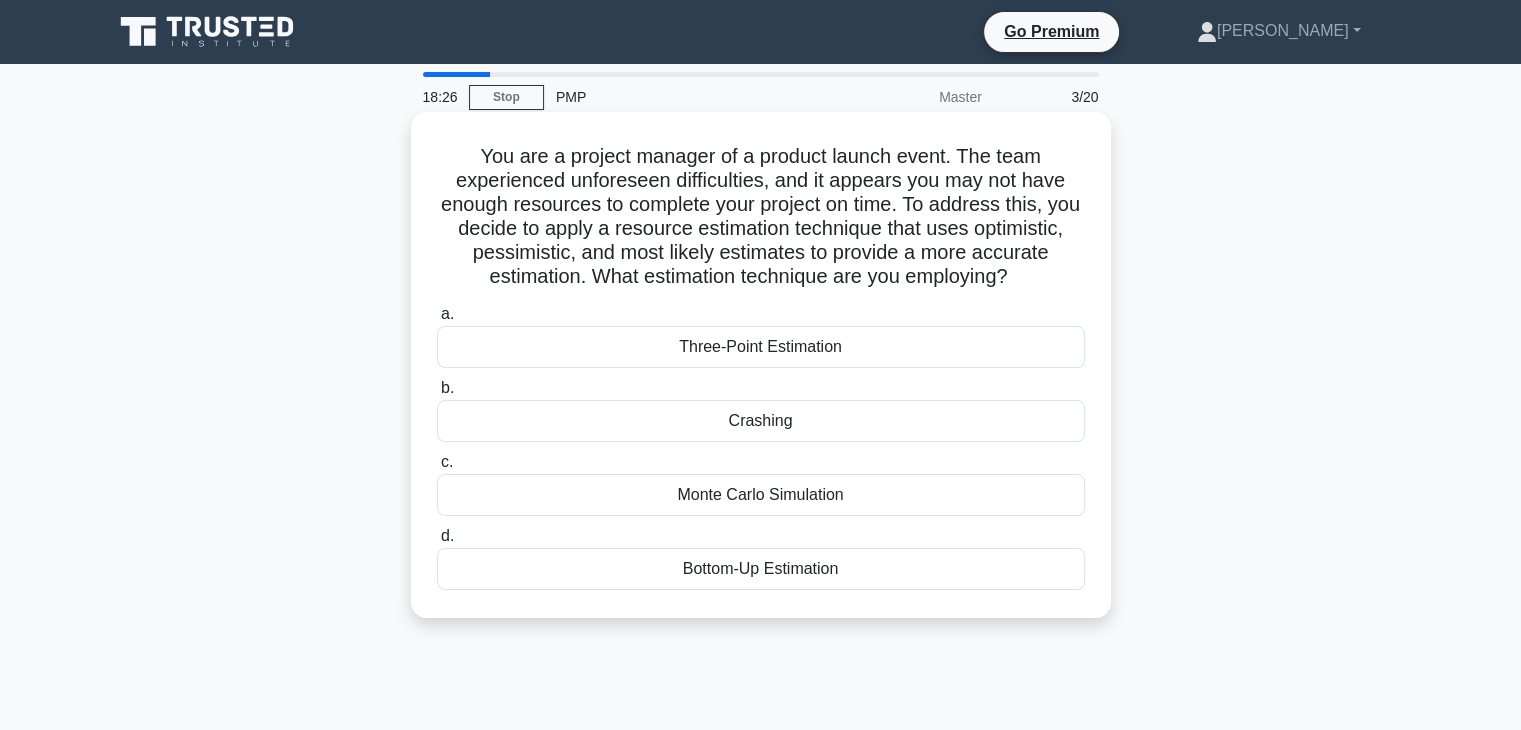 click on "Three-Point Estimation" at bounding box center [761, 347] 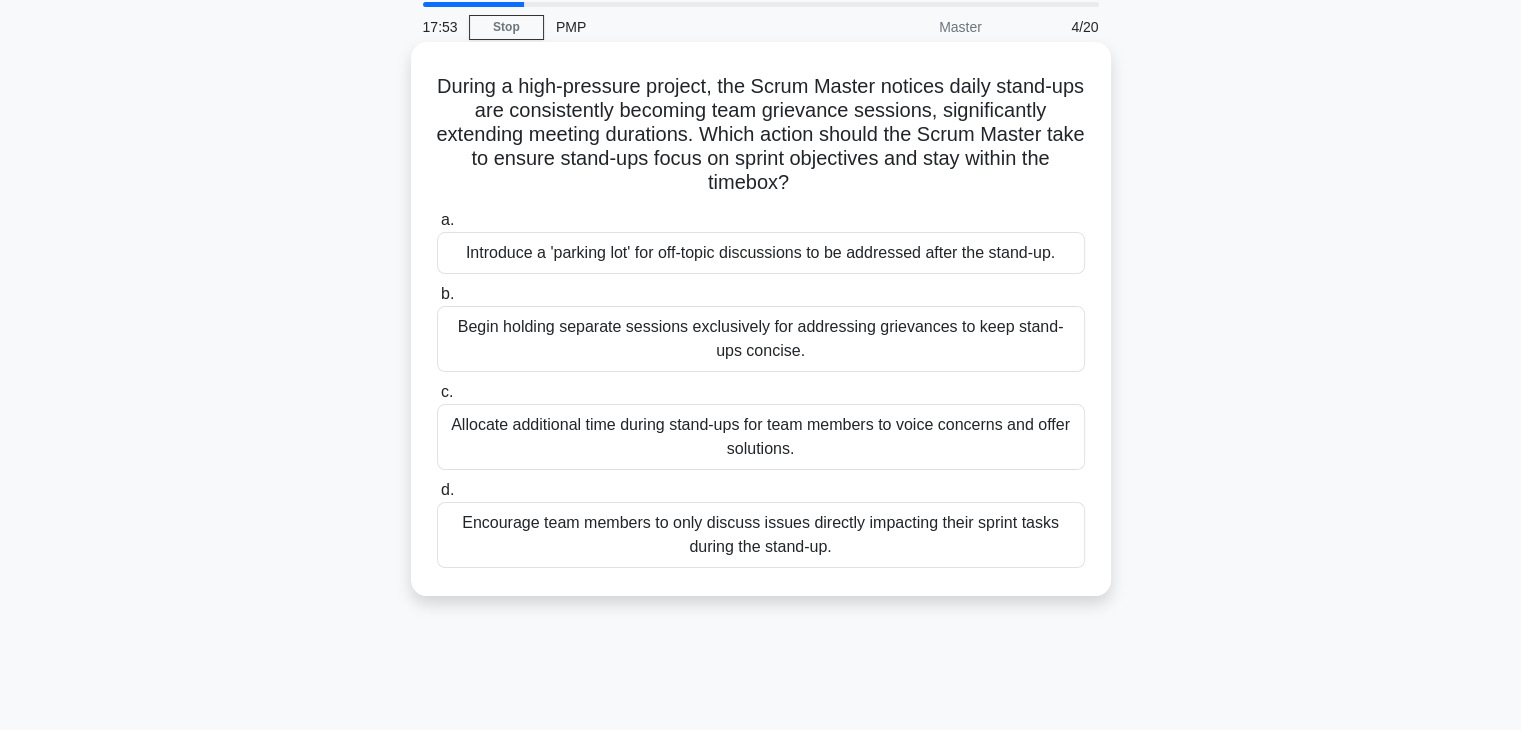 scroll, scrollTop: 71, scrollLeft: 0, axis: vertical 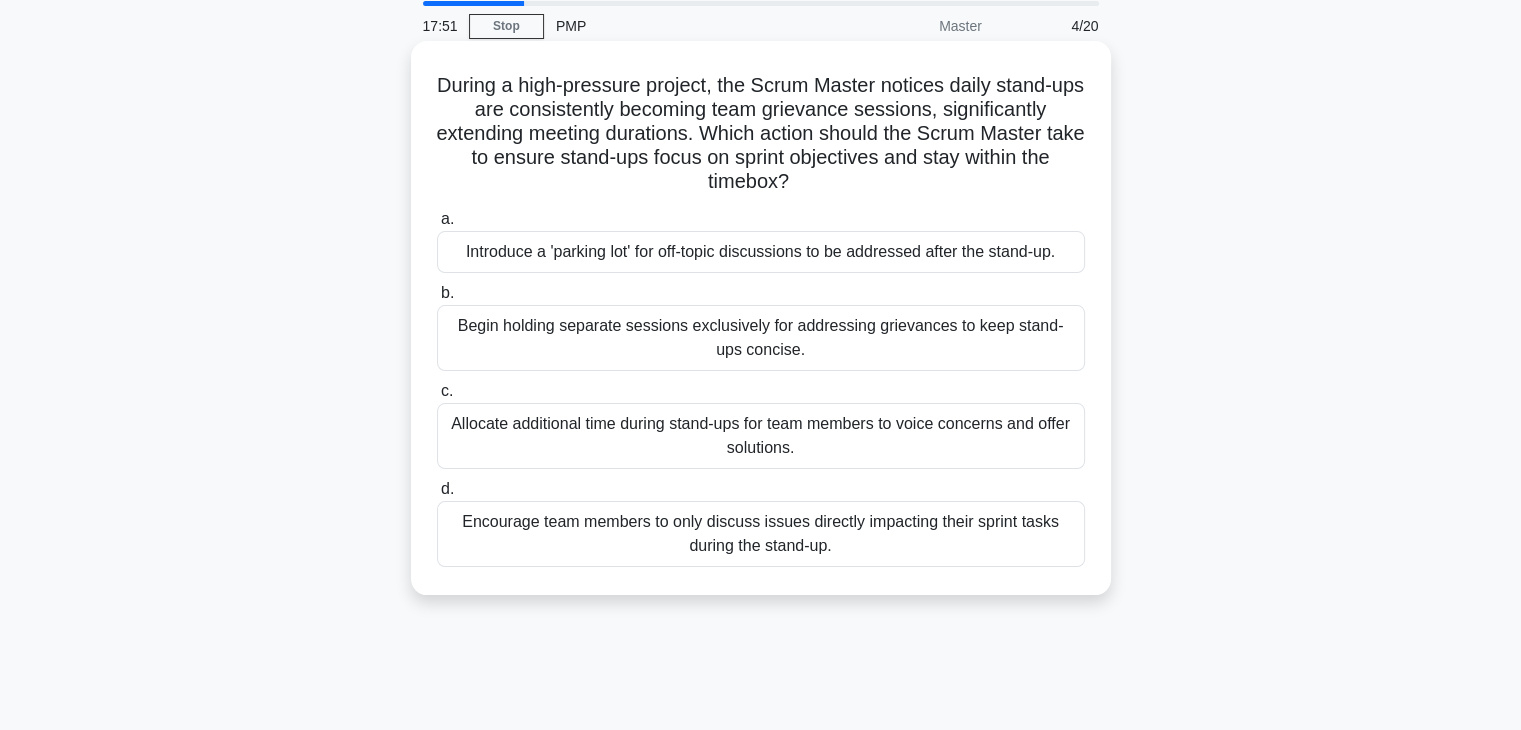 click on "Encourage team members to only discuss issues directly impacting their sprint tasks during the stand-up." at bounding box center [761, 534] 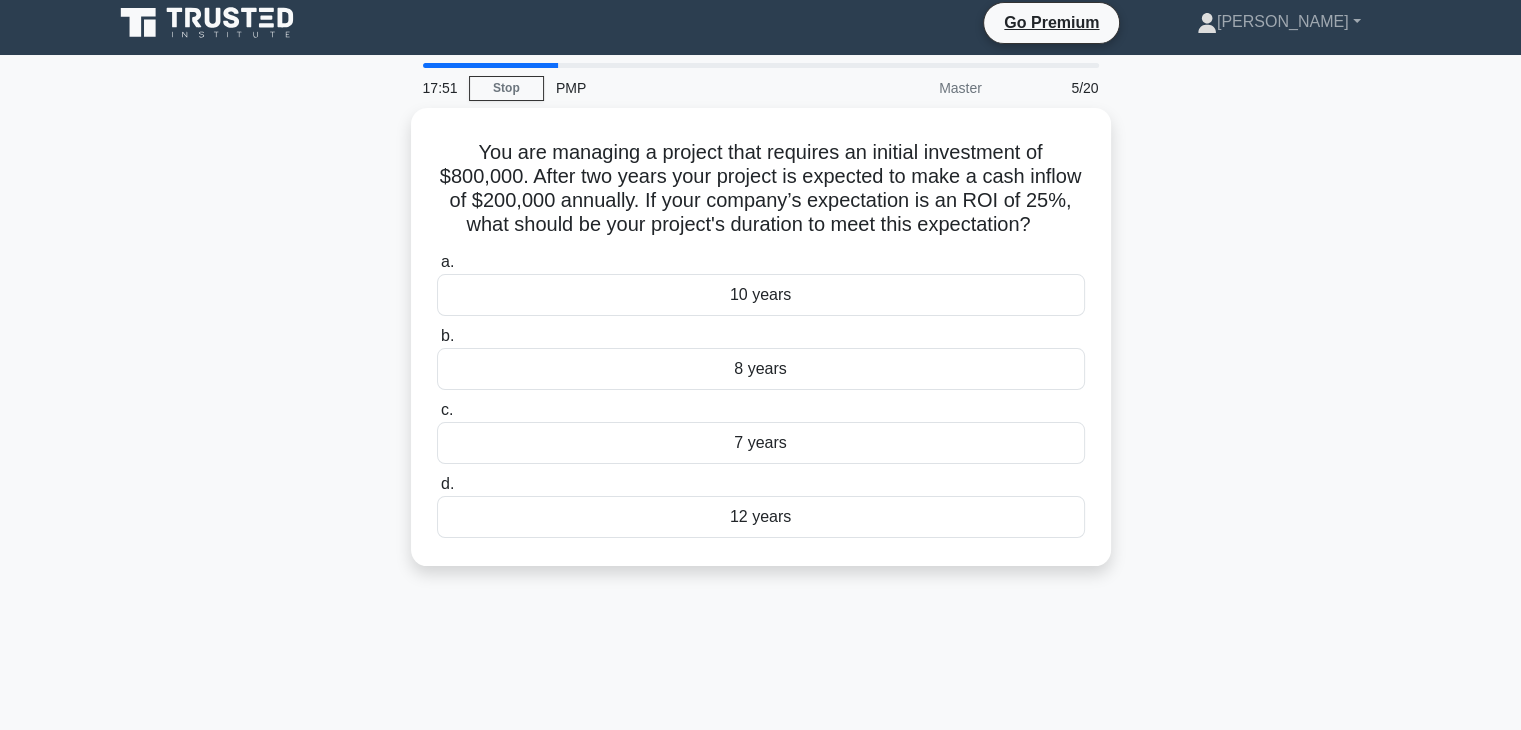 scroll, scrollTop: 0, scrollLeft: 0, axis: both 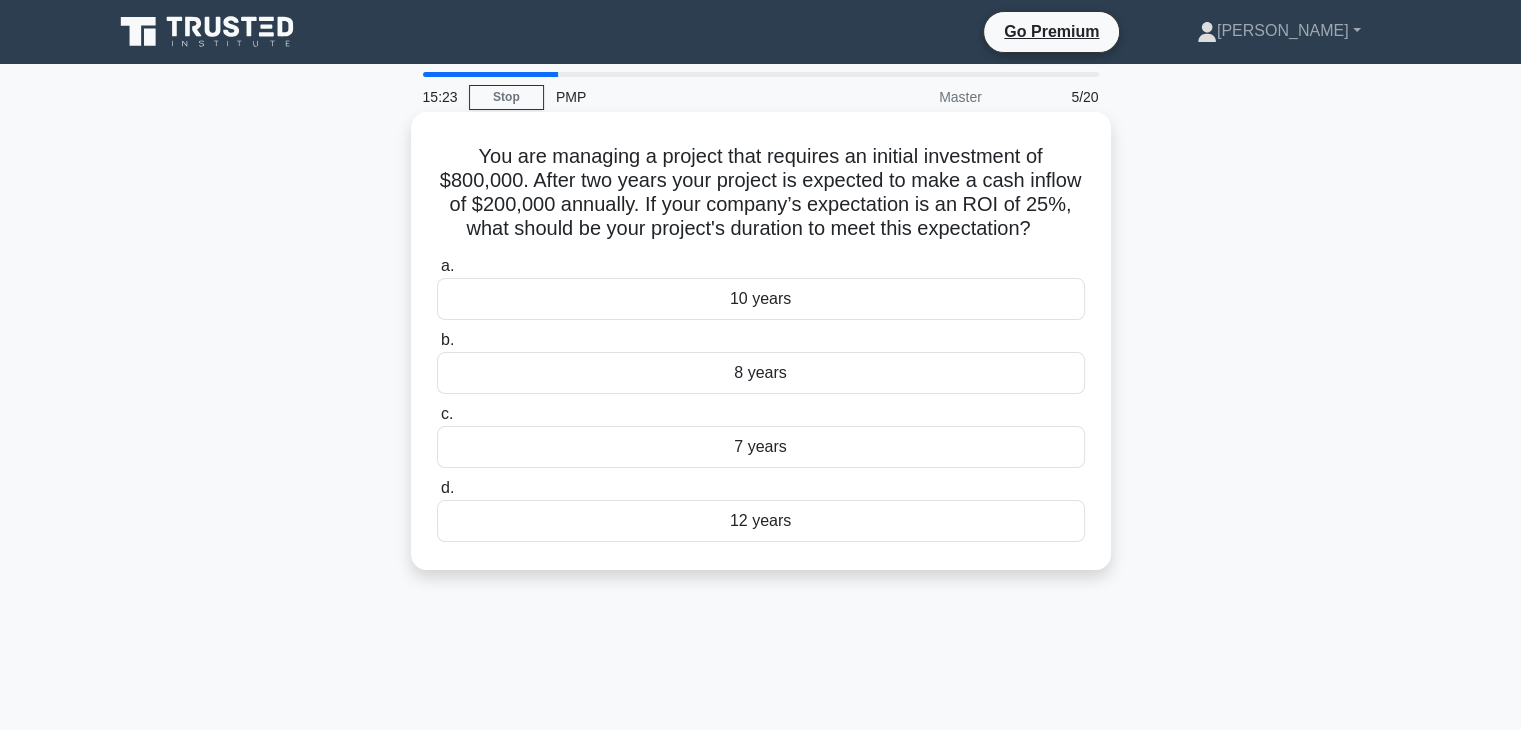 click on "8 years" at bounding box center (761, 373) 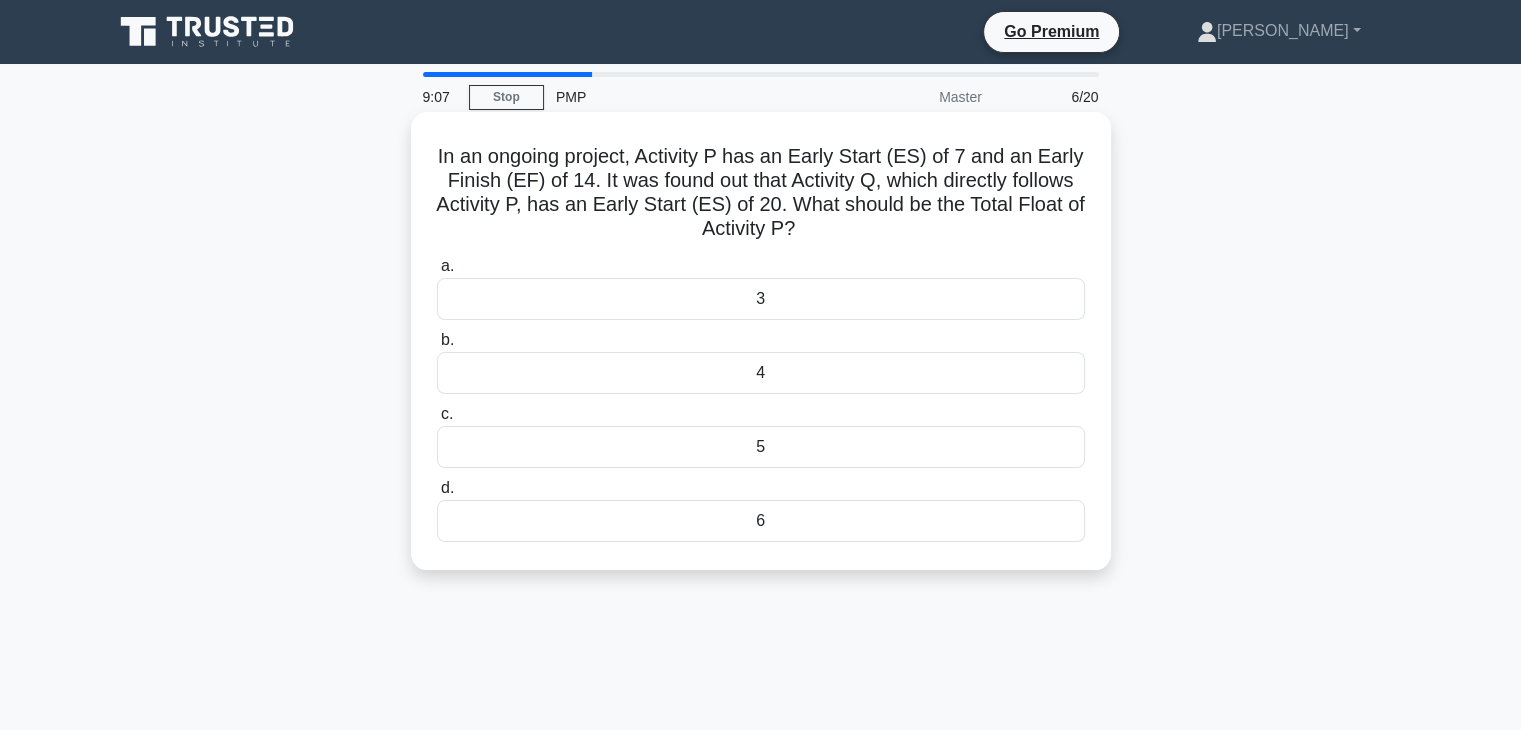 click on "6" at bounding box center [761, 521] 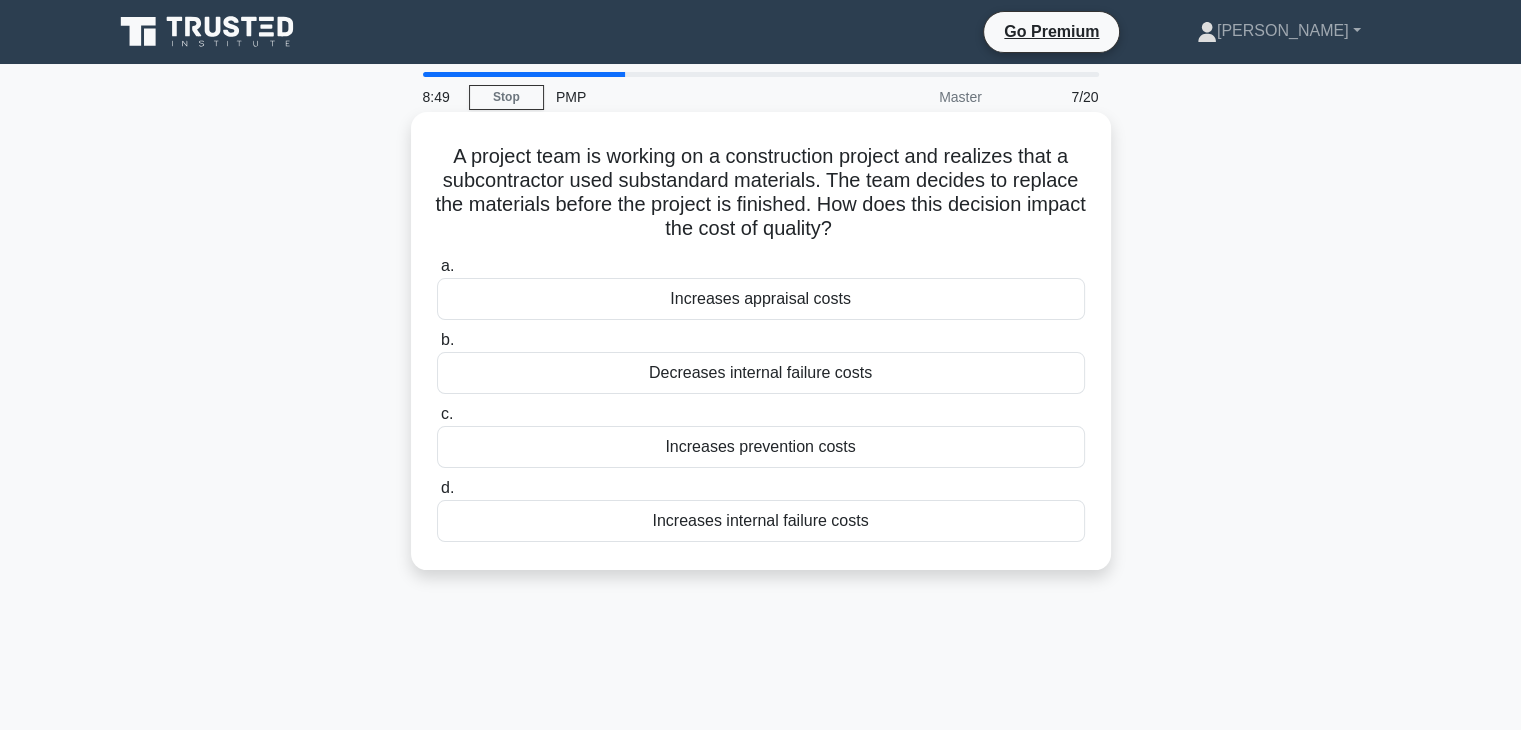 click on "Increases internal failure costs" at bounding box center [761, 521] 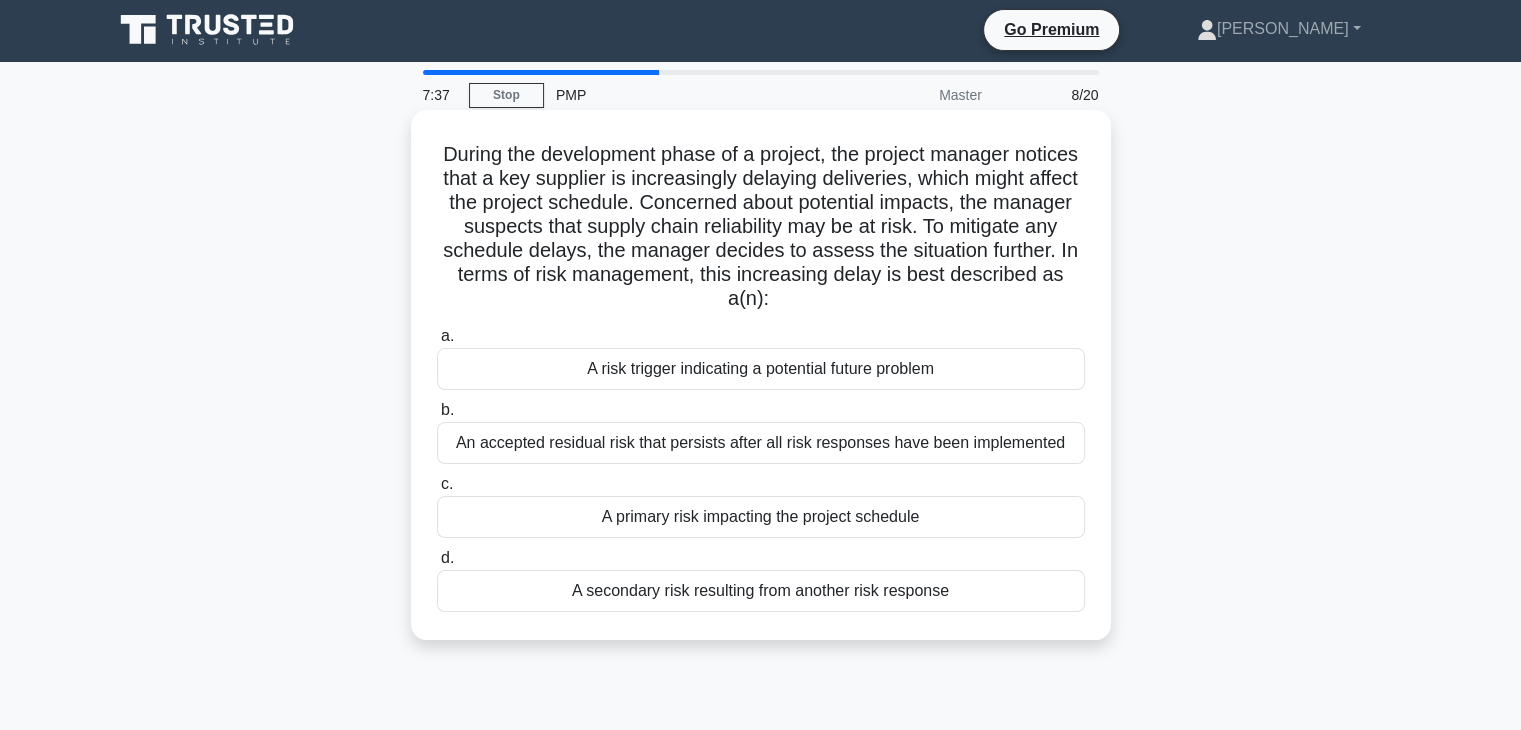 scroll, scrollTop: 0, scrollLeft: 0, axis: both 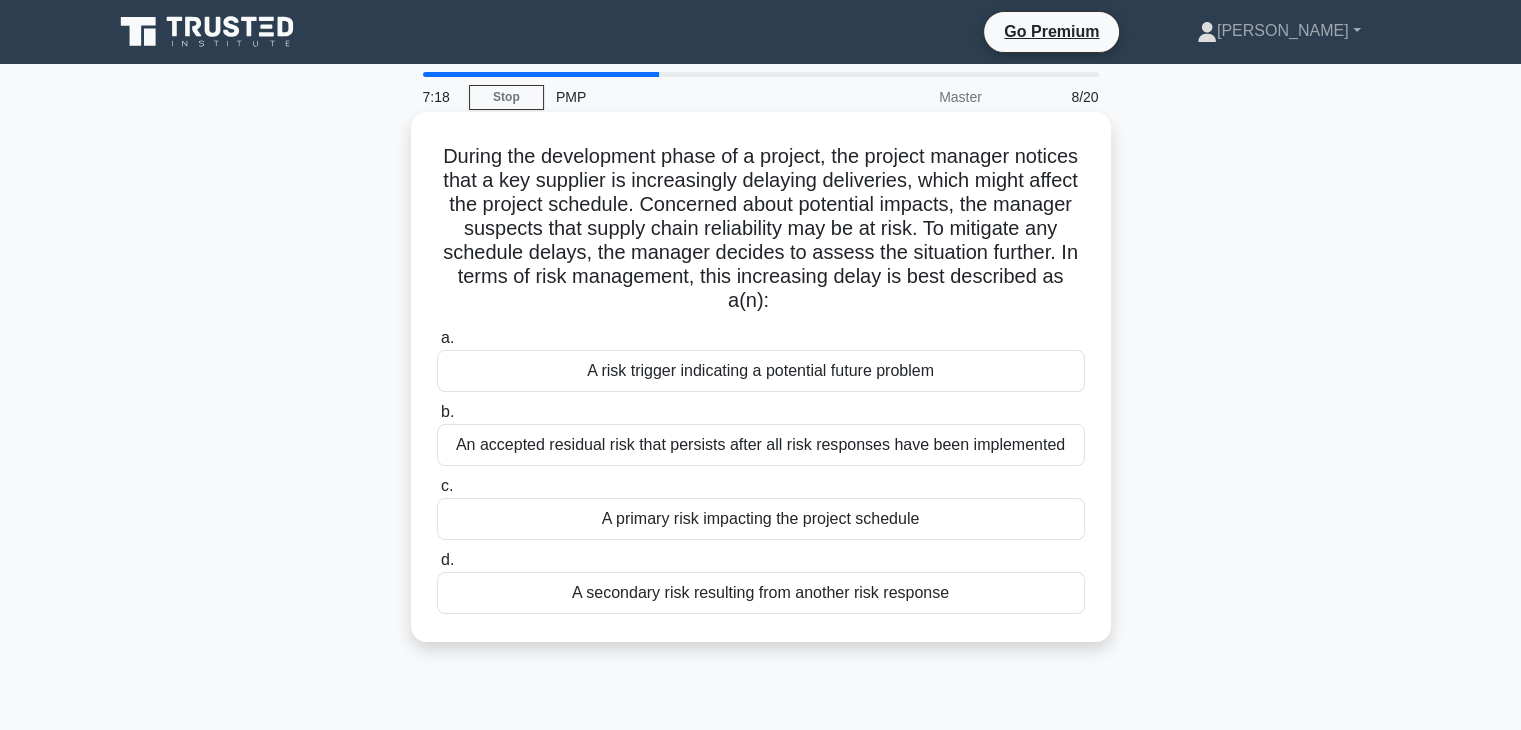 click on "A secondary risk resulting from another risk response" at bounding box center [761, 593] 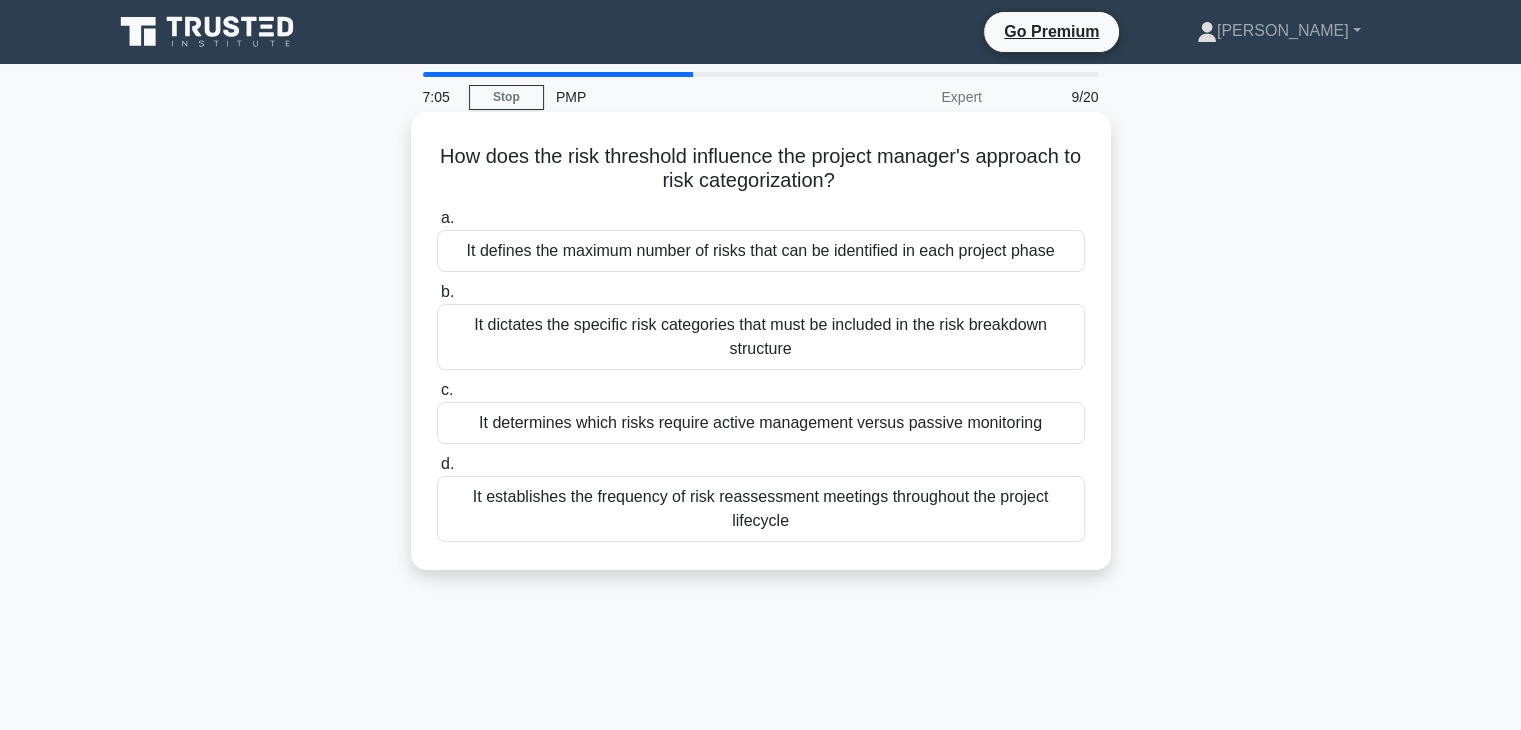 click on "It defines the maximum number of risks that can be identified in each project phase" at bounding box center [761, 251] 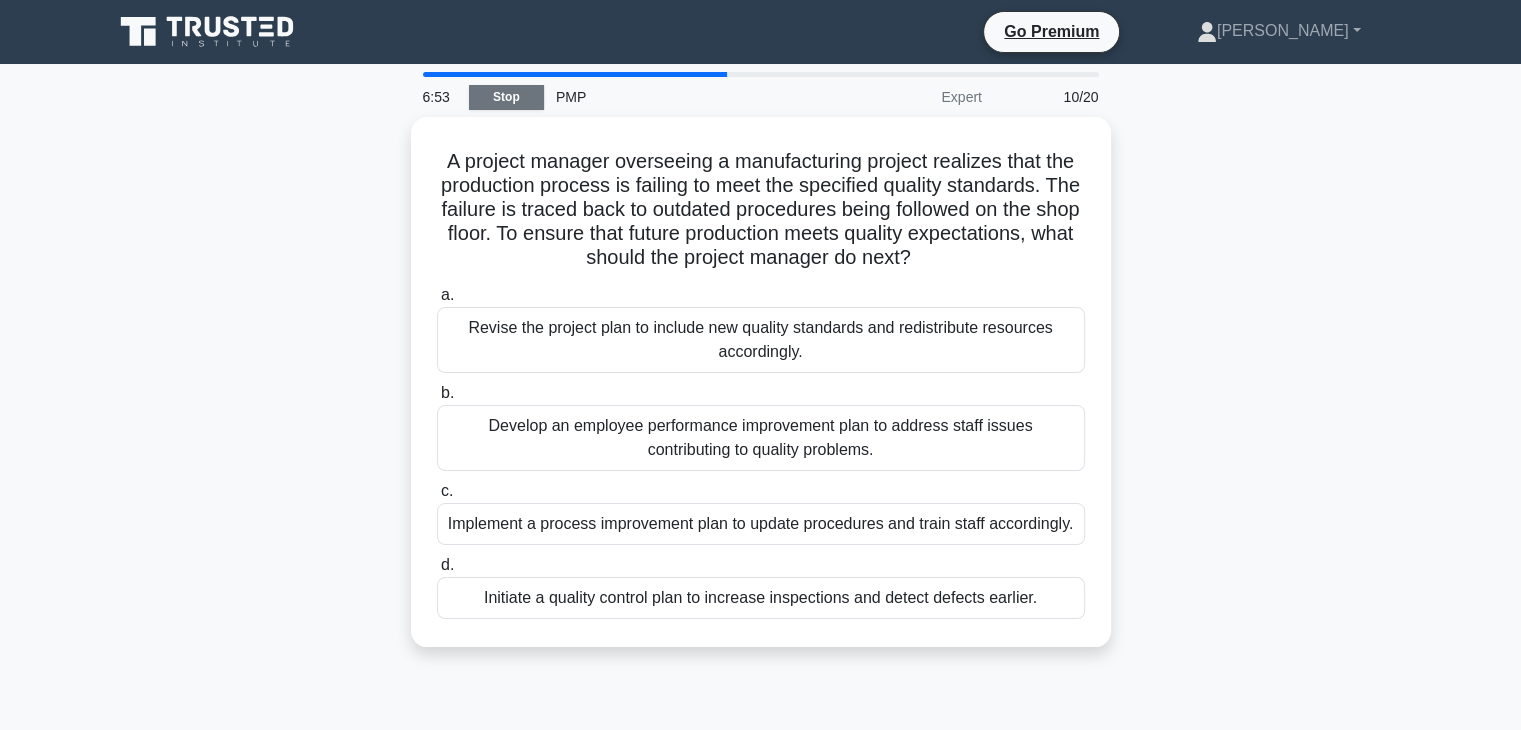click on "Stop" at bounding box center [506, 97] 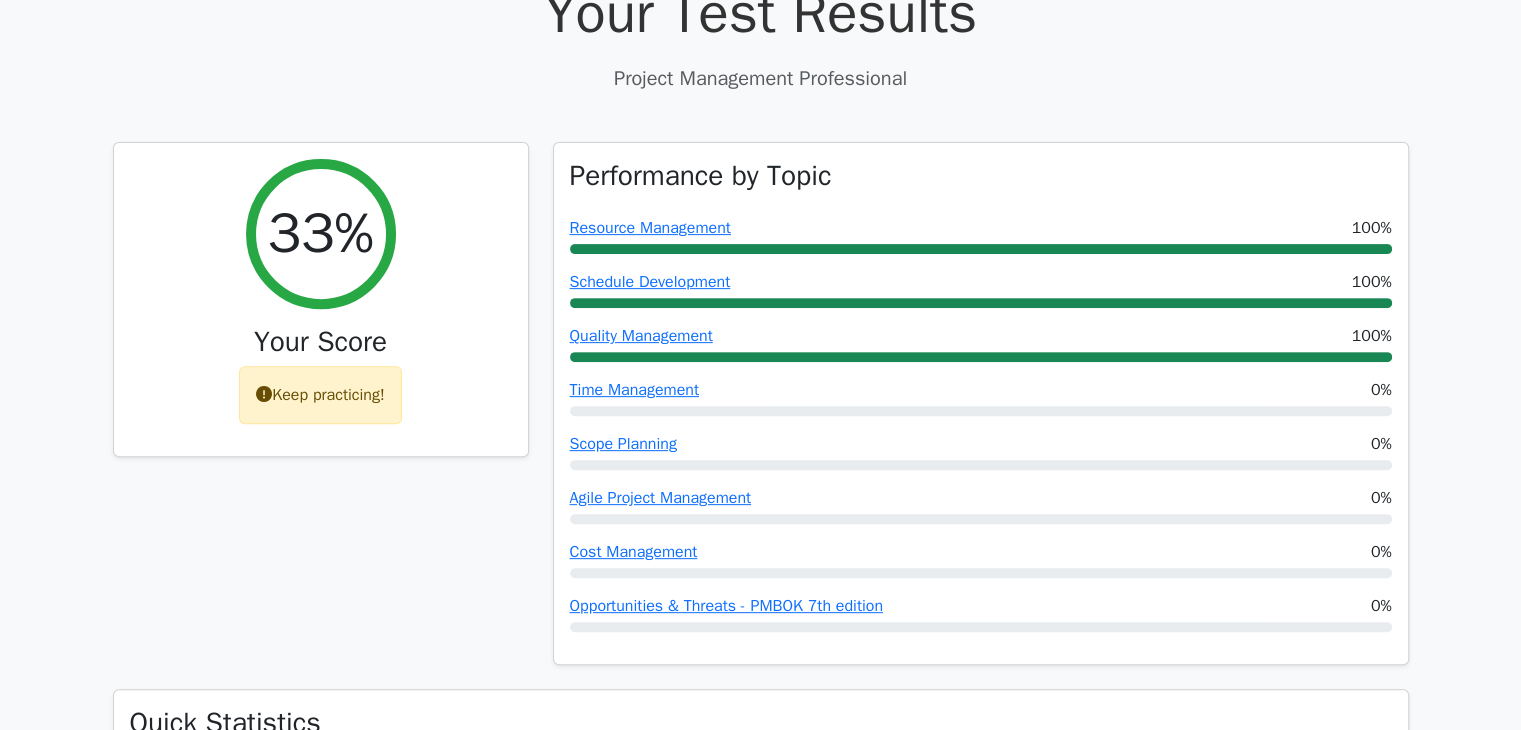 scroll, scrollTop: 688, scrollLeft: 0, axis: vertical 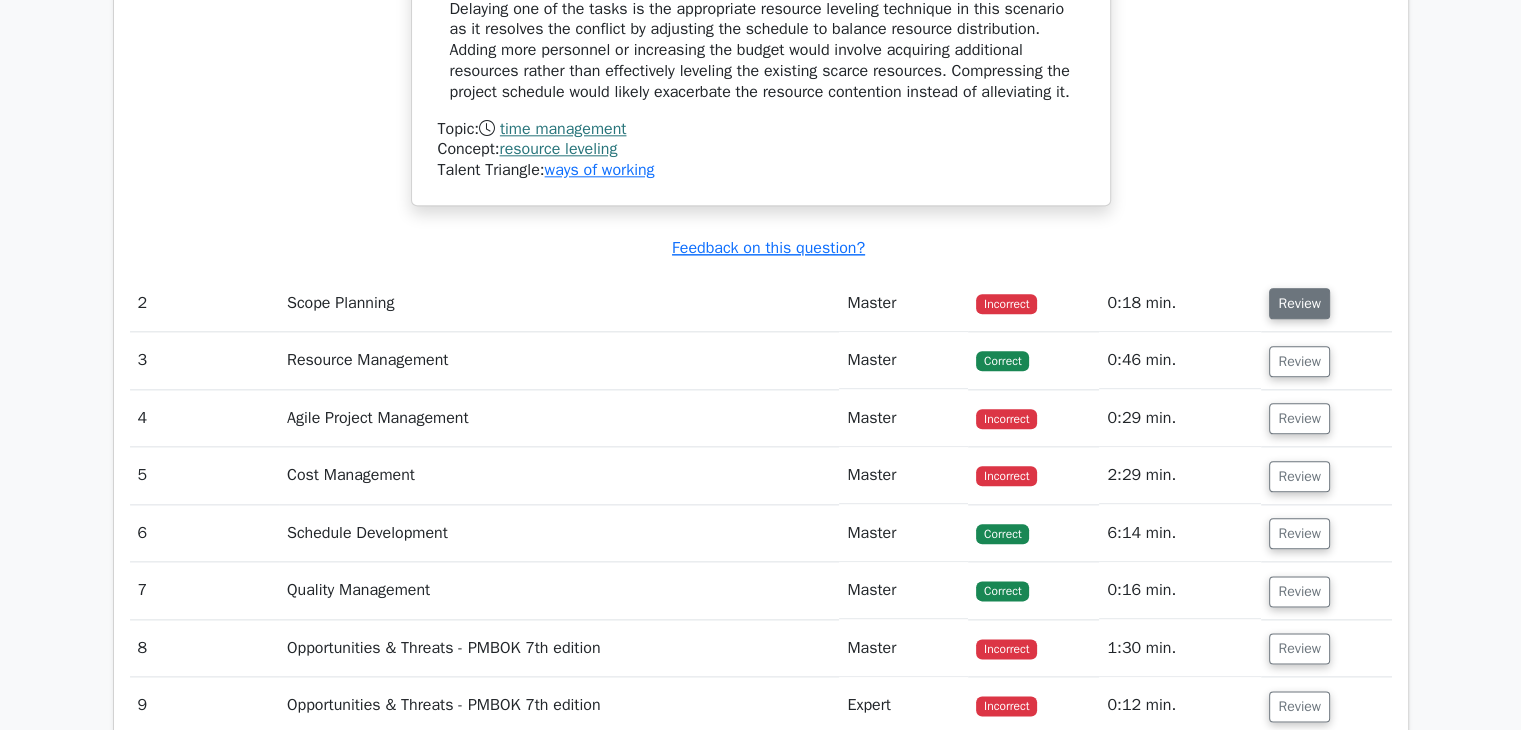 click on "Review" at bounding box center (1299, 303) 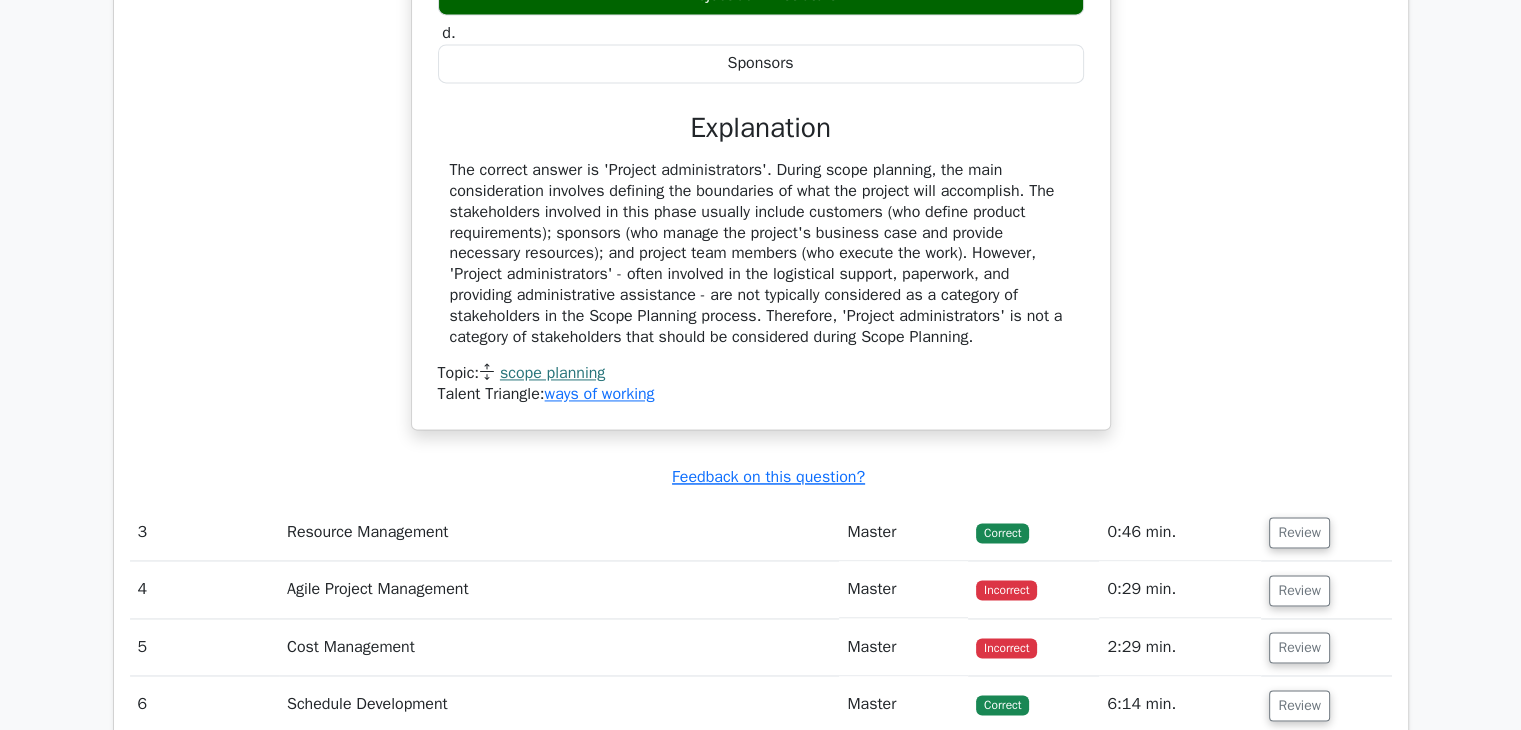 scroll, scrollTop: 2888, scrollLeft: 0, axis: vertical 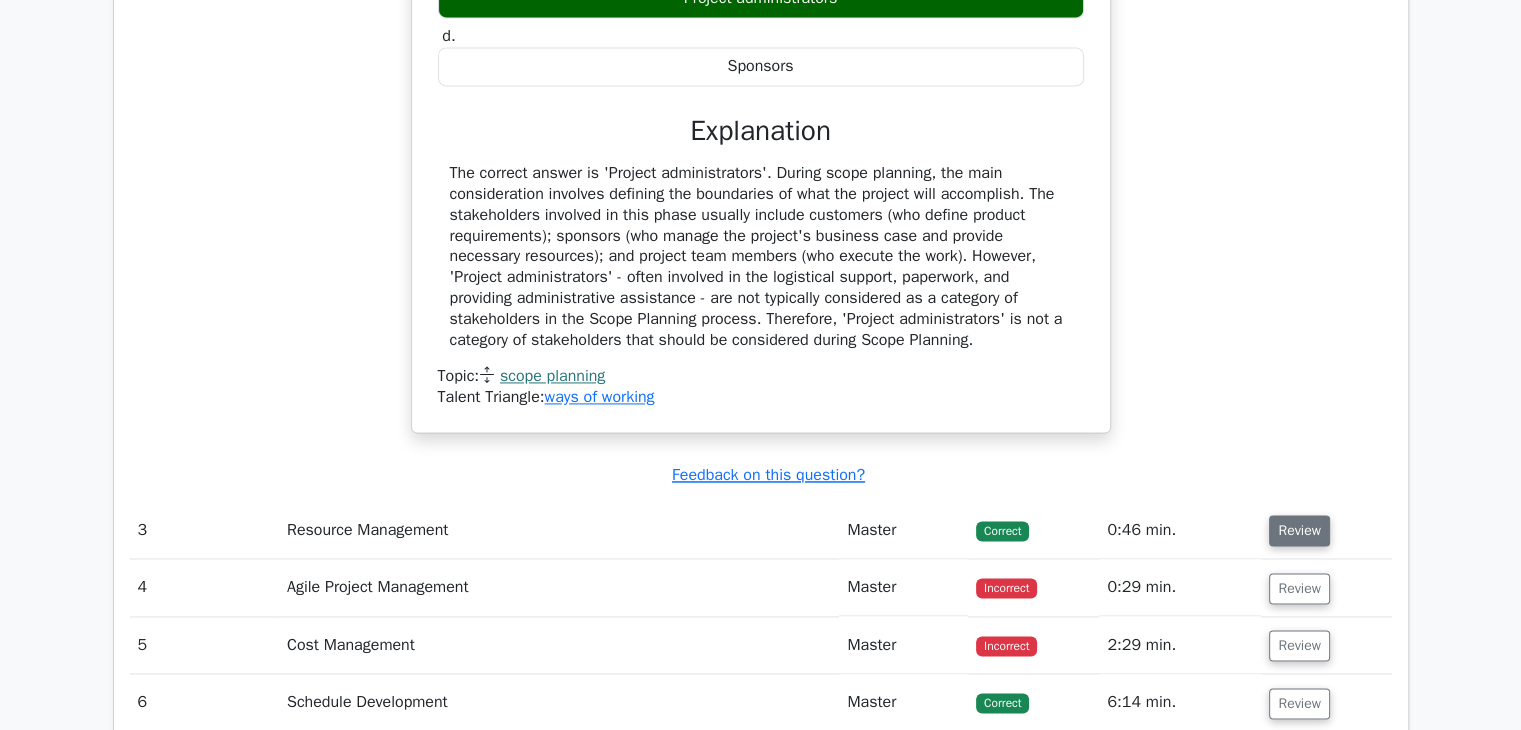 click on "Review" at bounding box center [1299, 530] 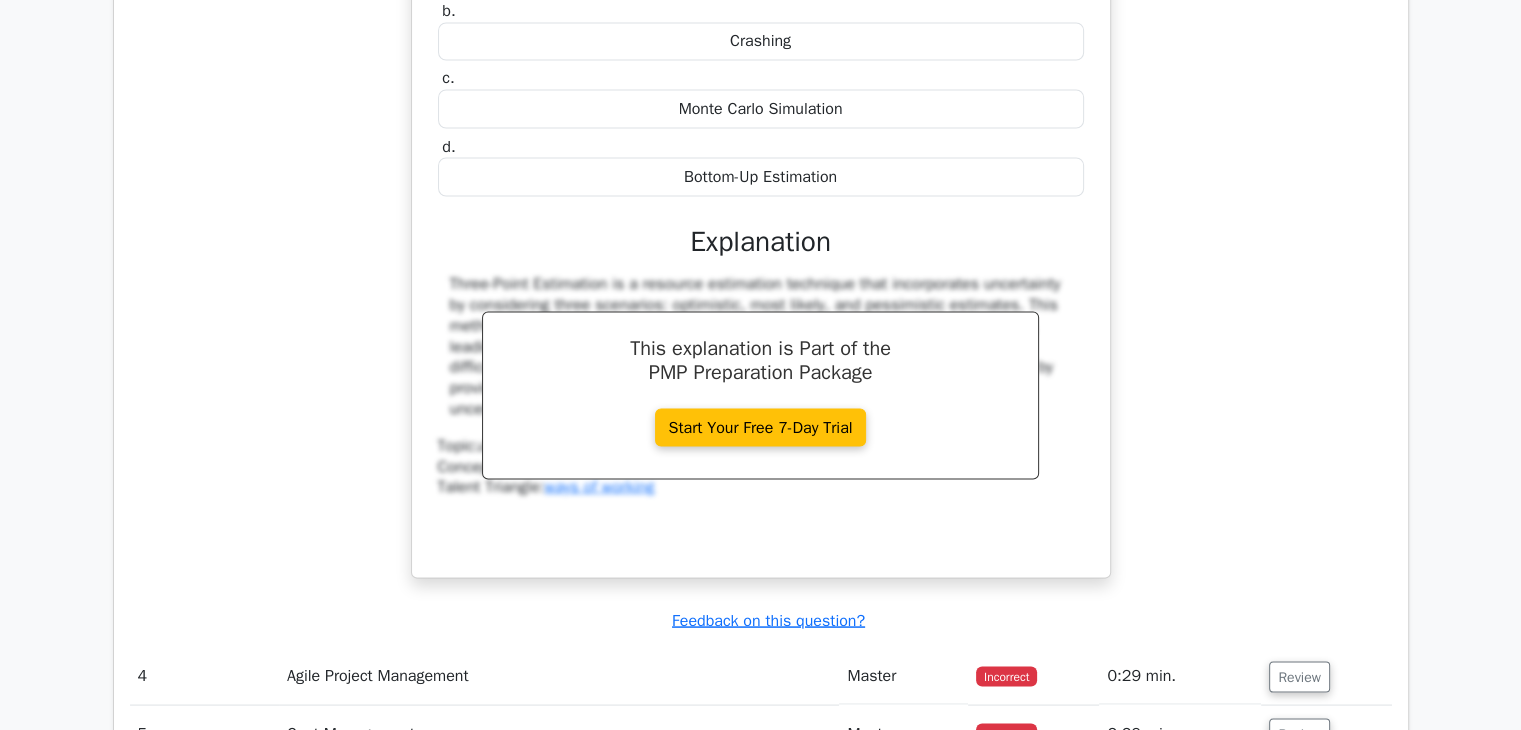 scroll, scrollTop: 3704, scrollLeft: 0, axis: vertical 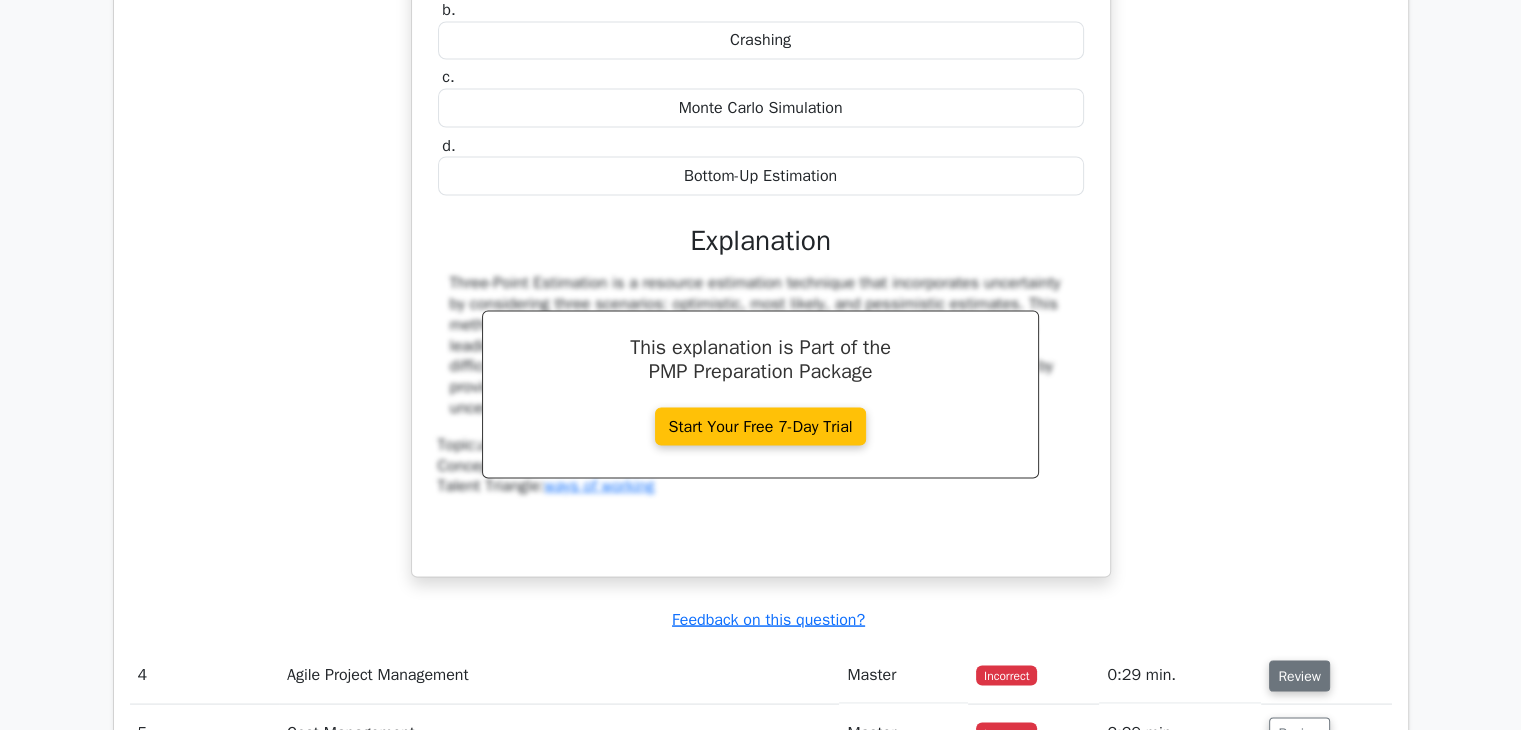 click on "Review" at bounding box center (1299, 675) 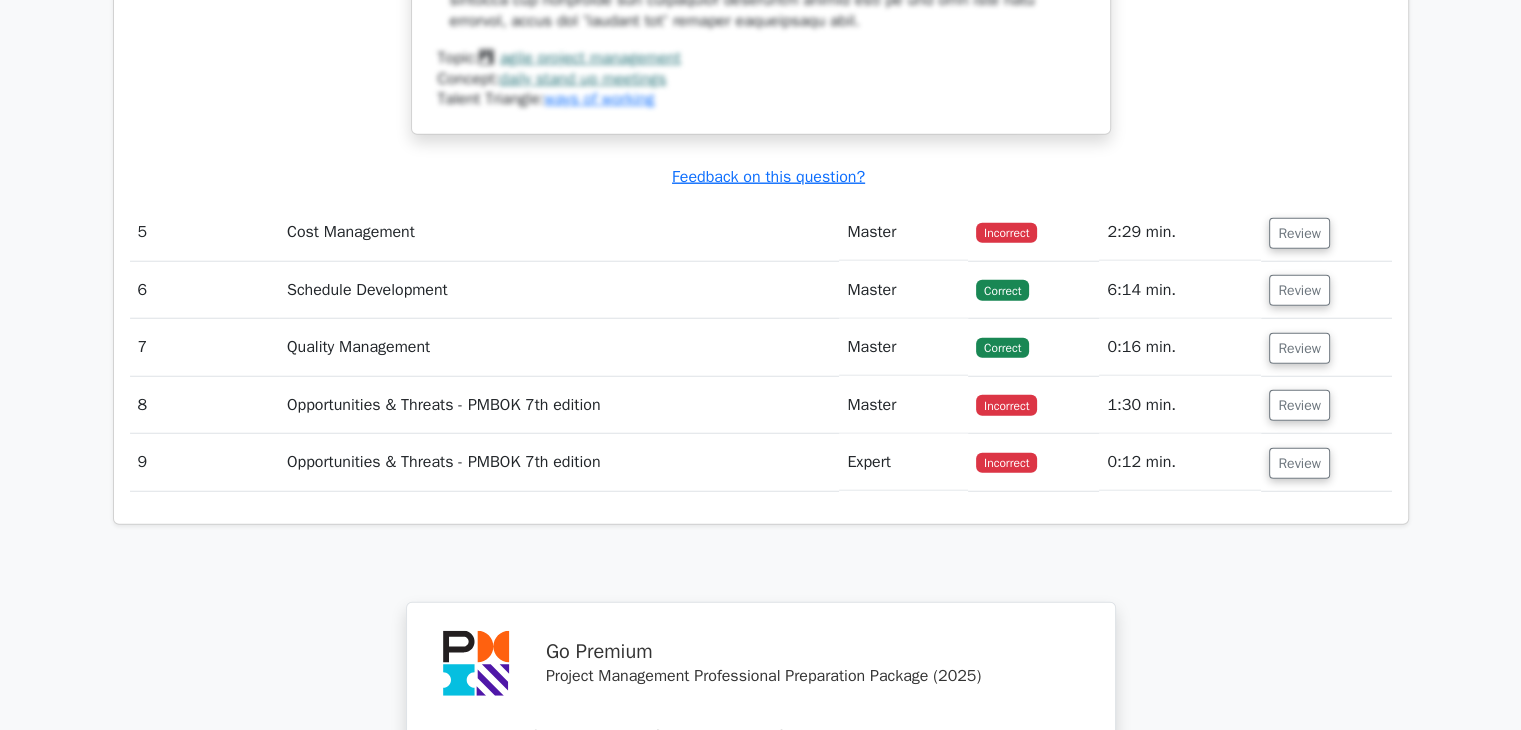 scroll, scrollTop: 5260, scrollLeft: 0, axis: vertical 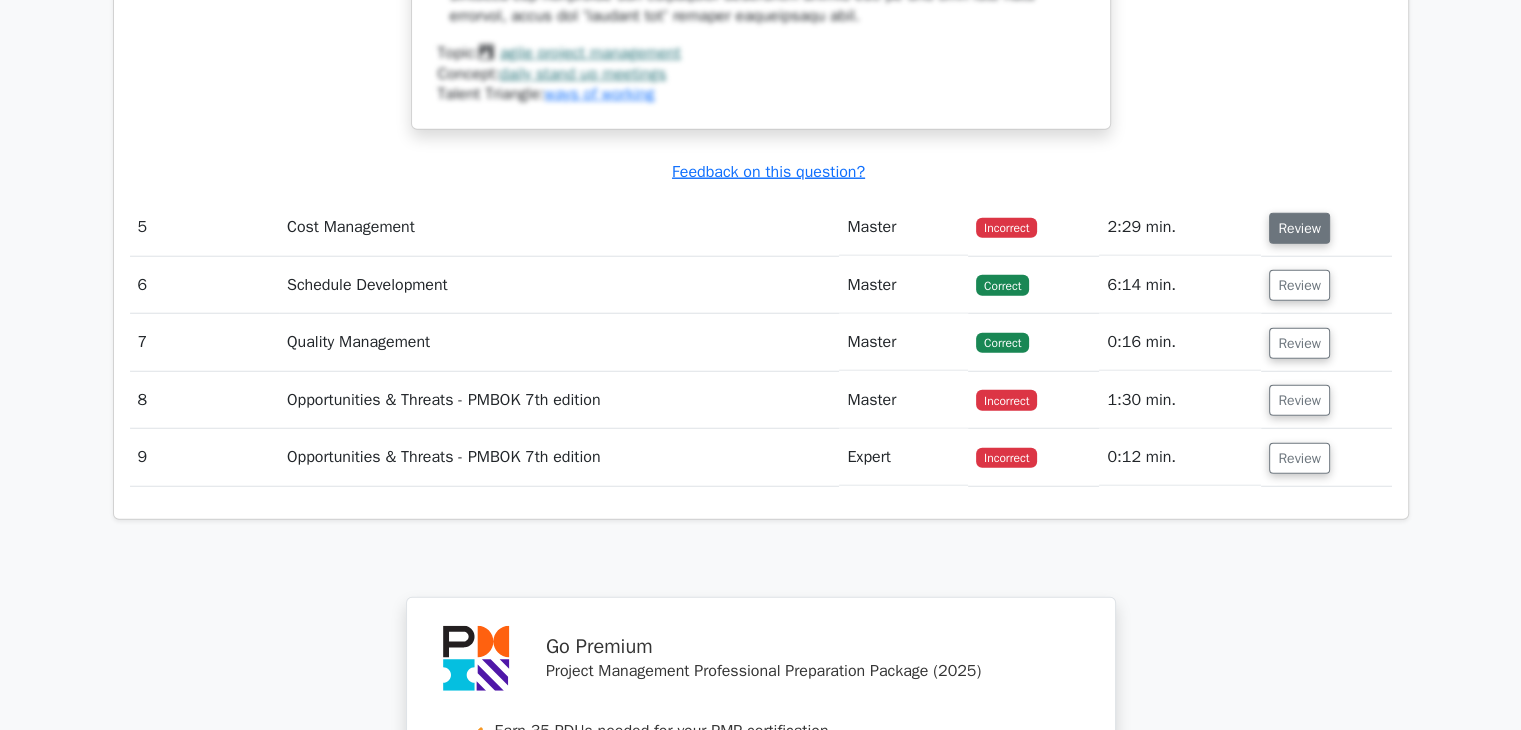 click on "Review" at bounding box center (1299, 228) 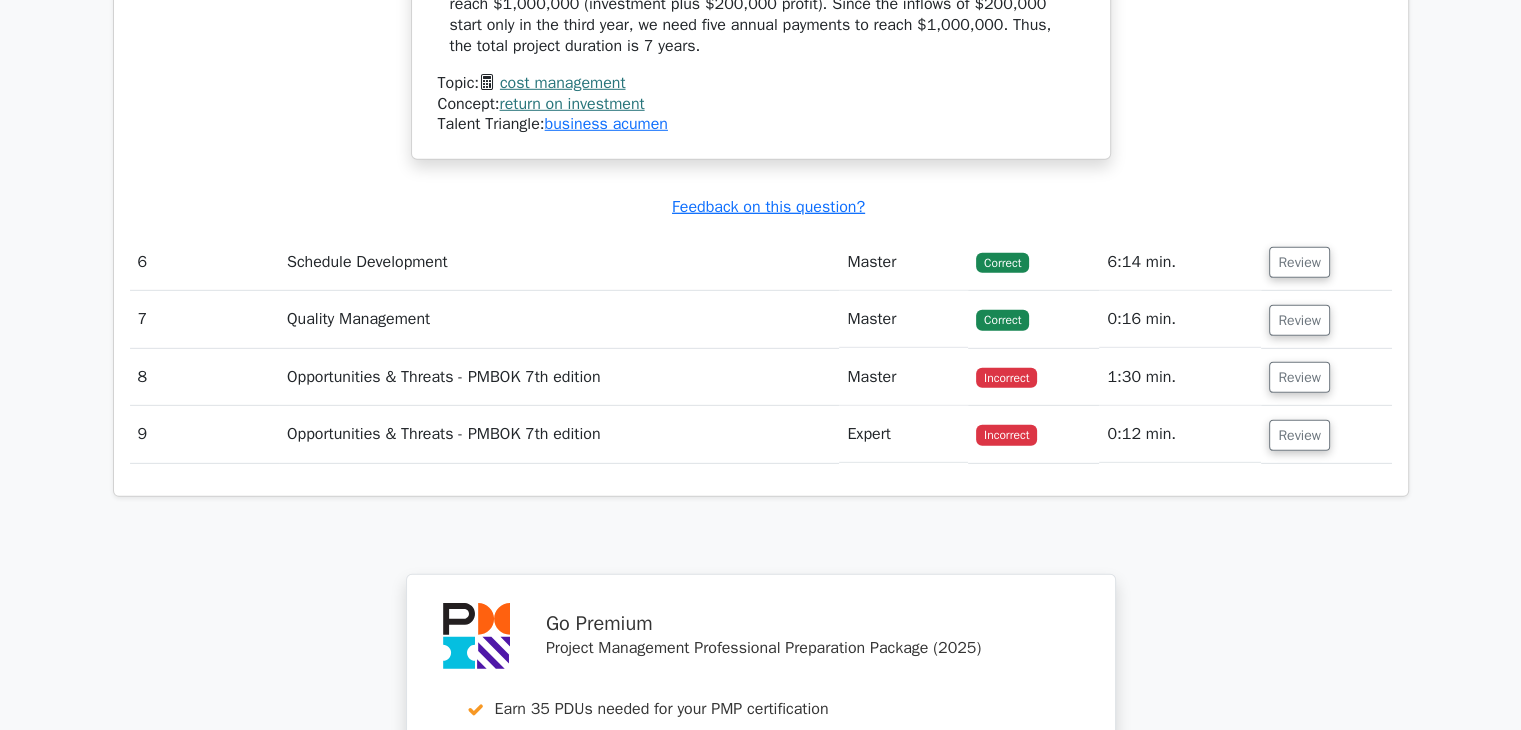 scroll, scrollTop: 6078, scrollLeft: 0, axis: vertical 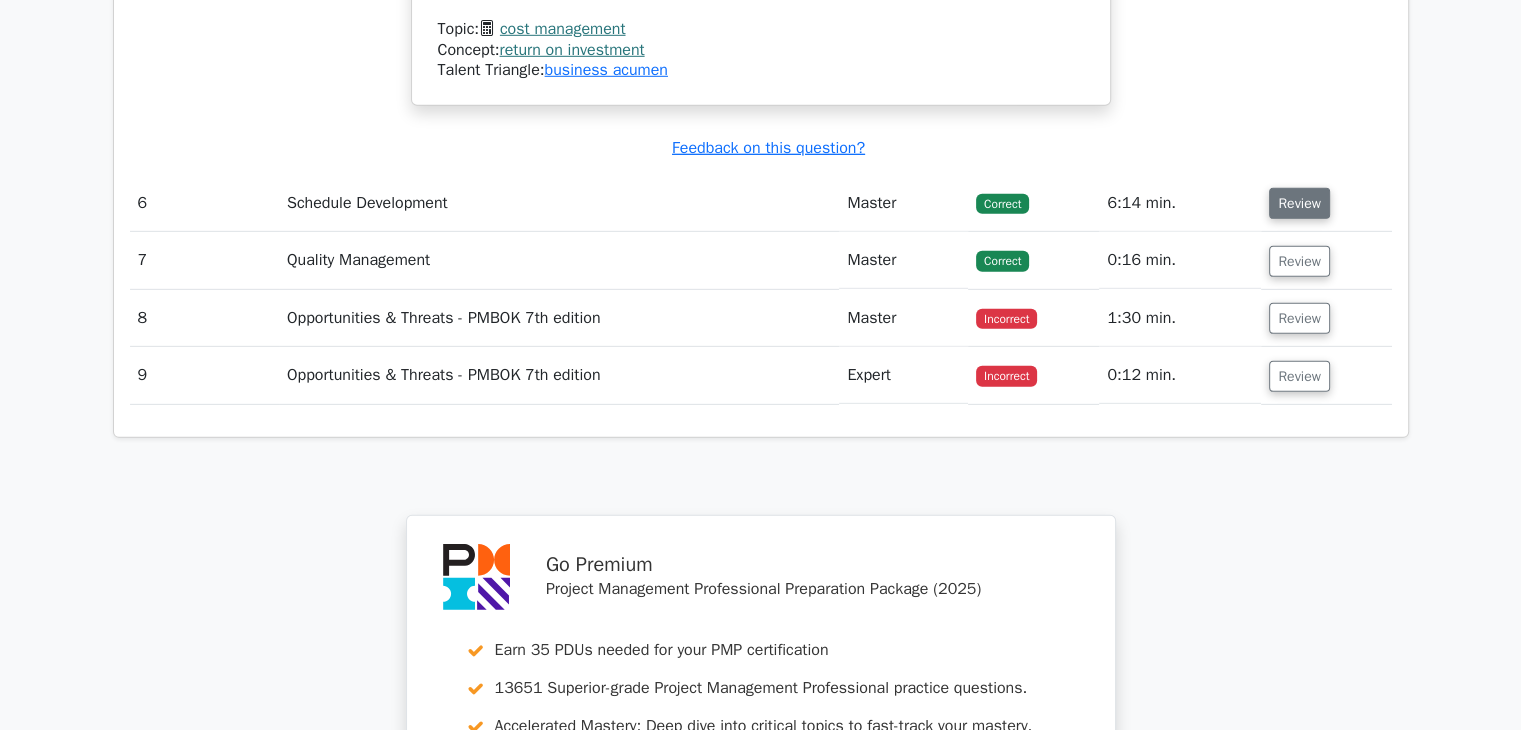 click on "Review" at bounding box center (1299, 203) 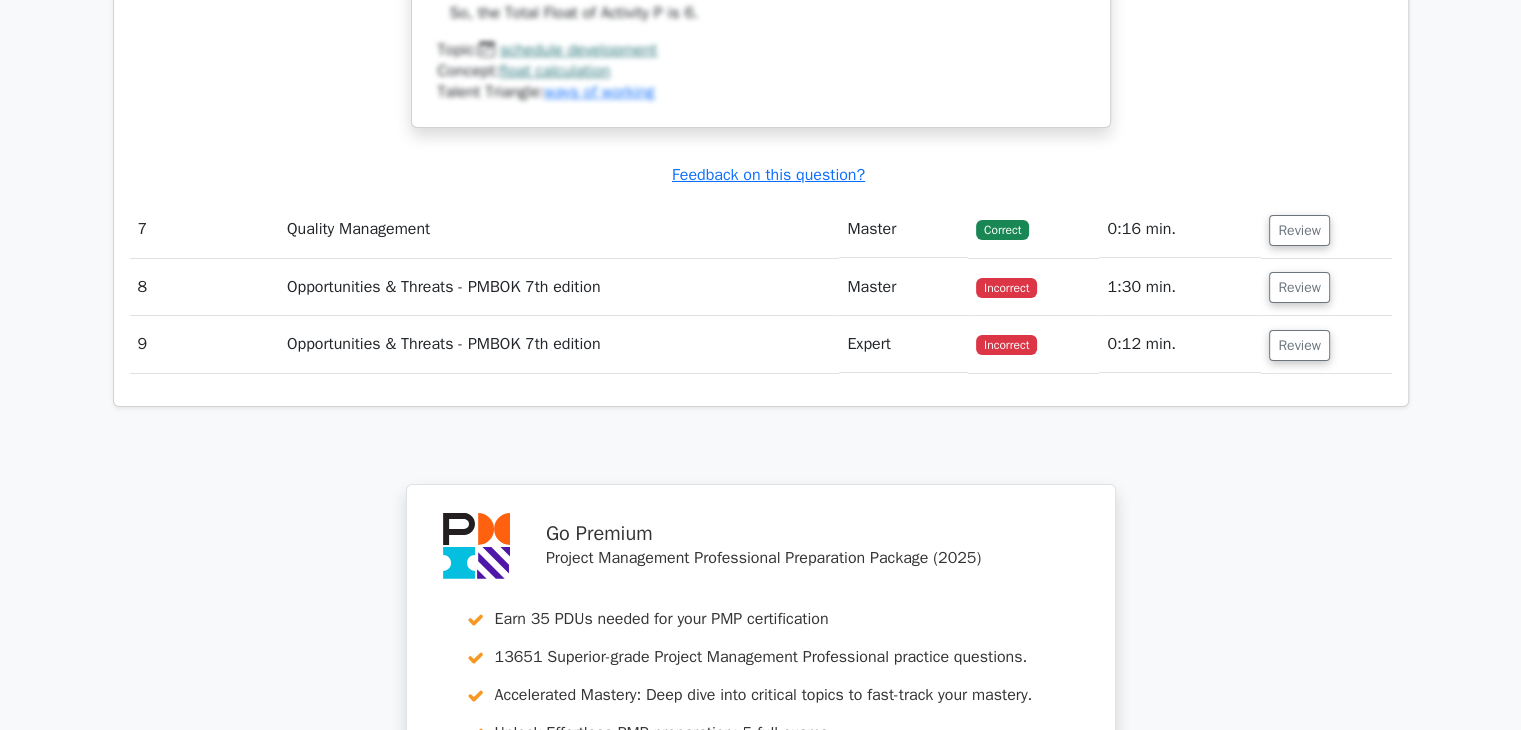 scroll, scrollTop: 7203, scrollLeft: 0, axis: vertical 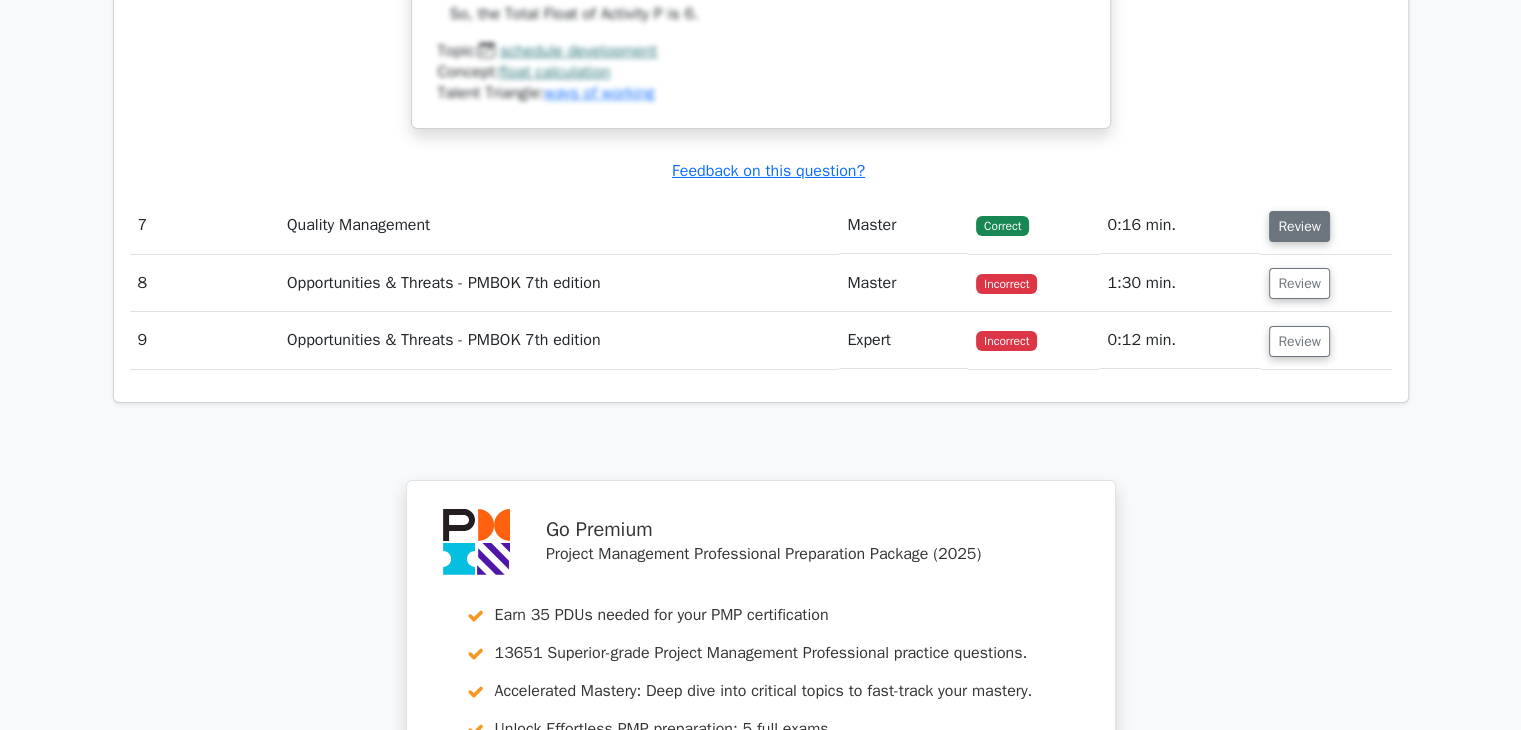 click on "Review" at bounding box center (1299, 226) 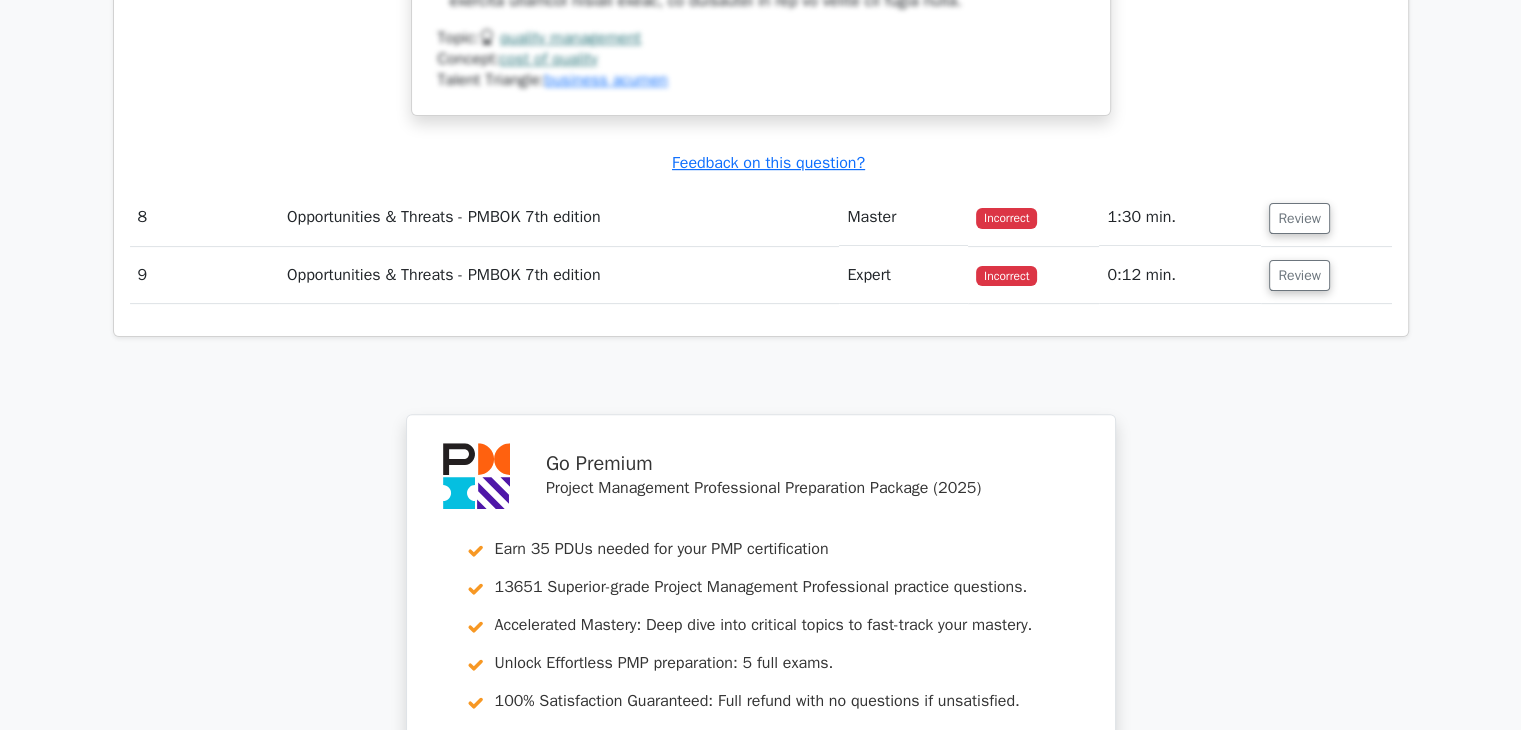scroll, scrollTop: 8204, scrollLeft: 0, axis: vertical 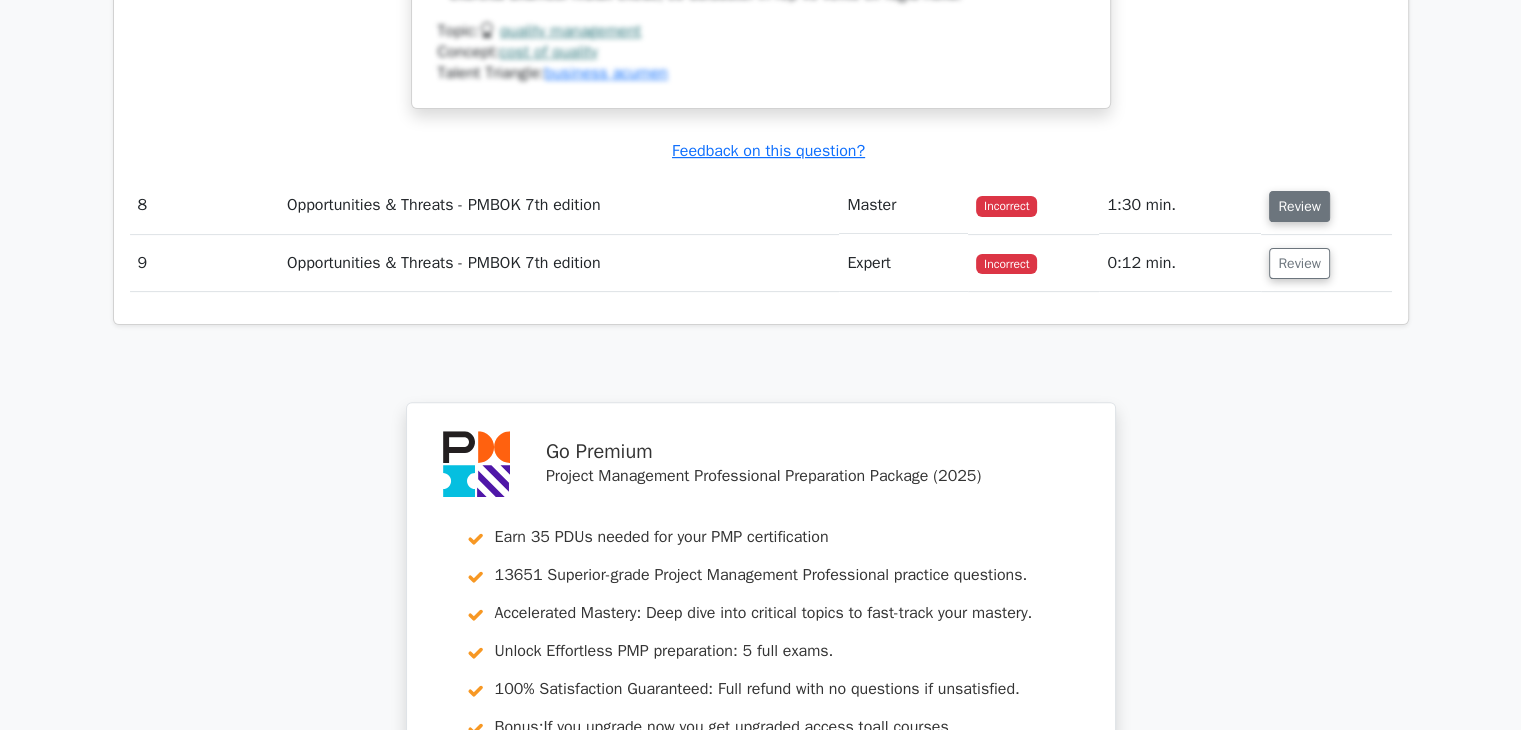 click on "Review" at bounding box center (1299, 206) 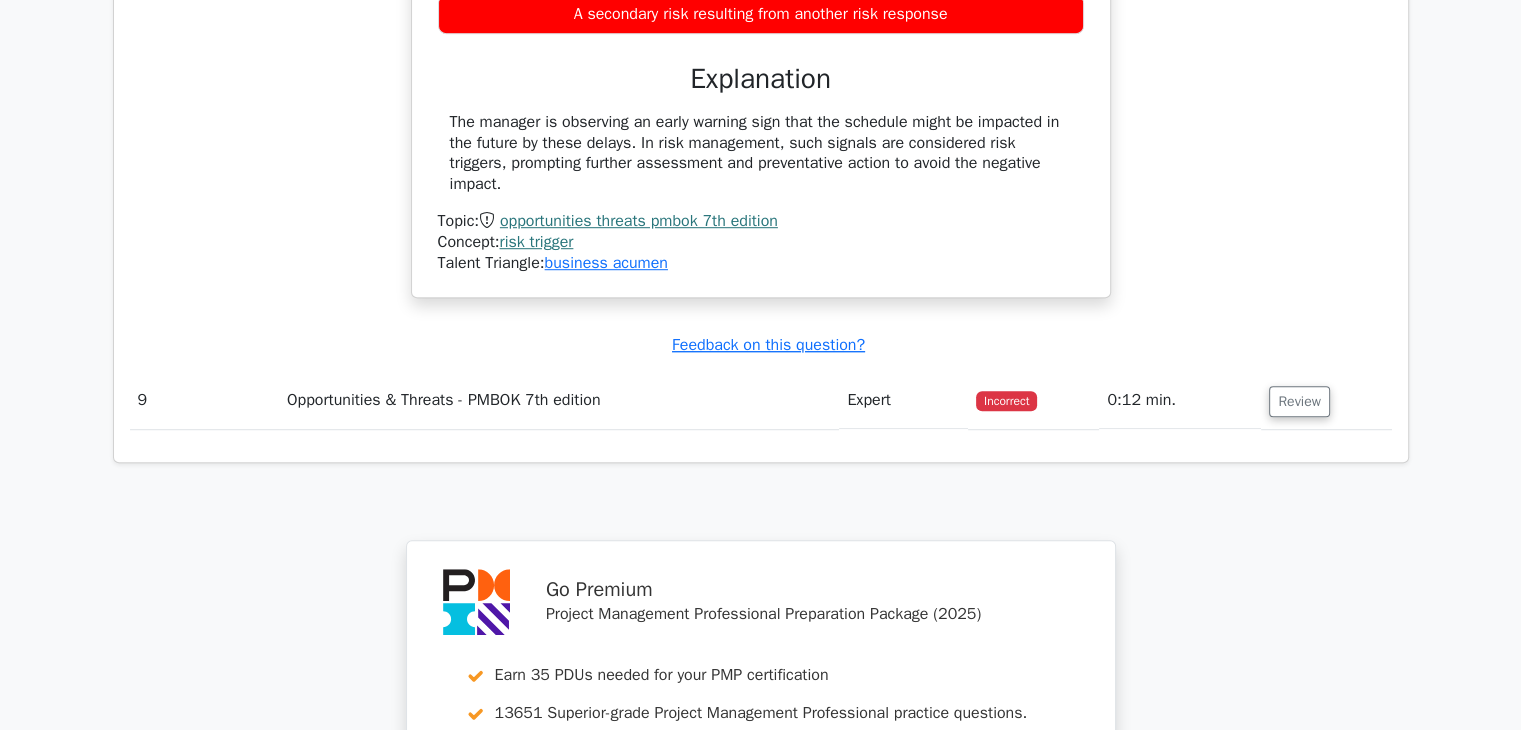 scroll, scrollTop: 8874, scrollLeft: 0, axis: vertical 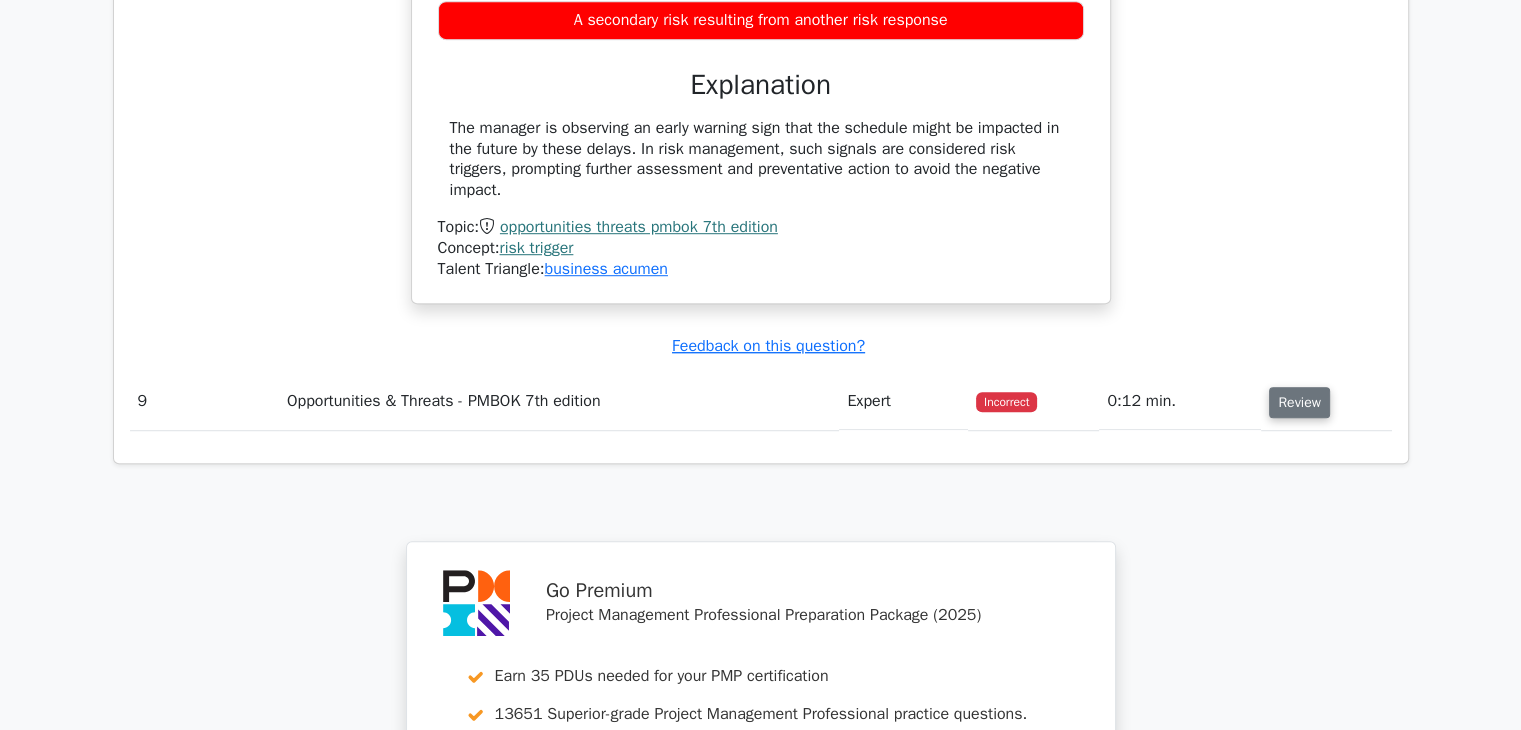 click on "Review" at bounding box center (1299, 402) 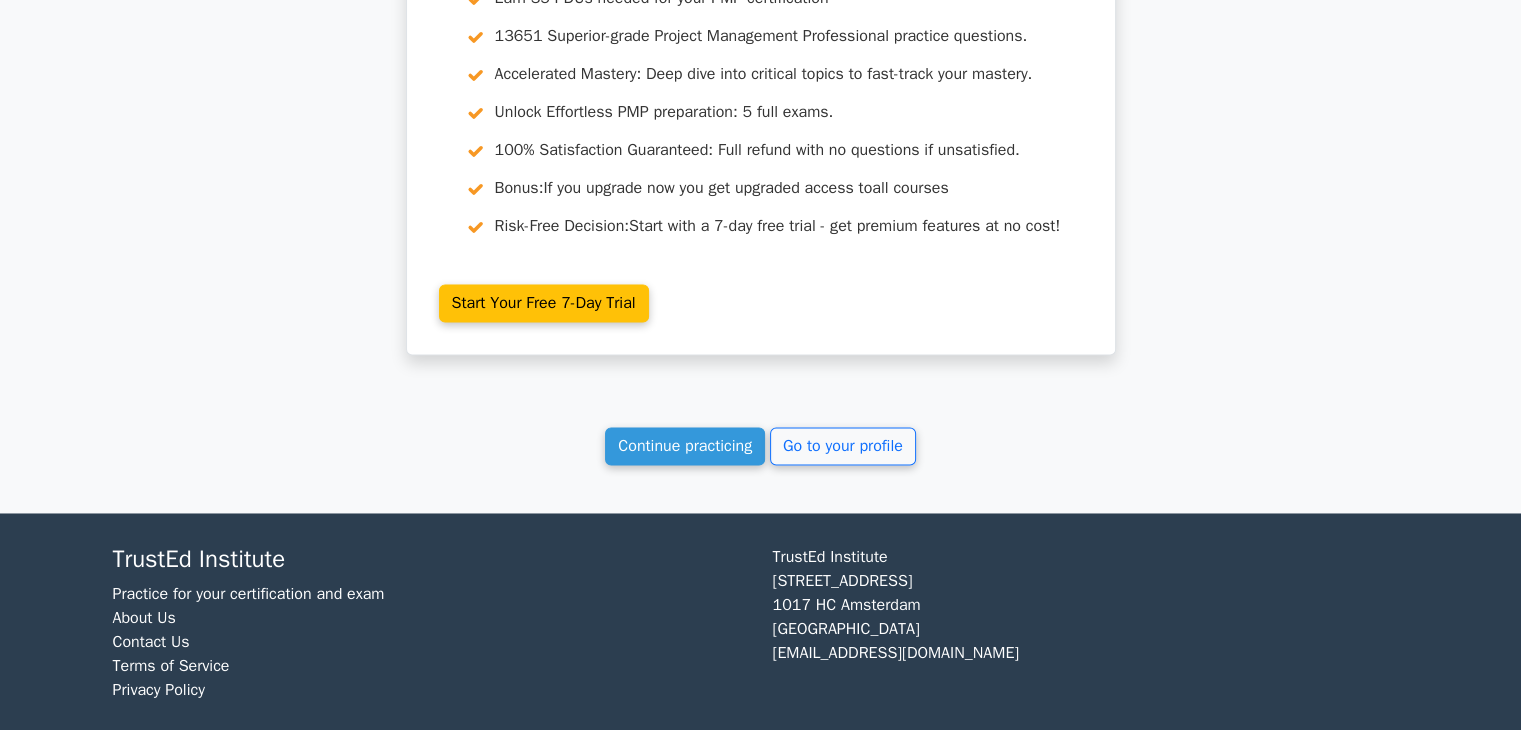 scroll, scrollTop: 10656, scrollLeft: 0, axis: vertical 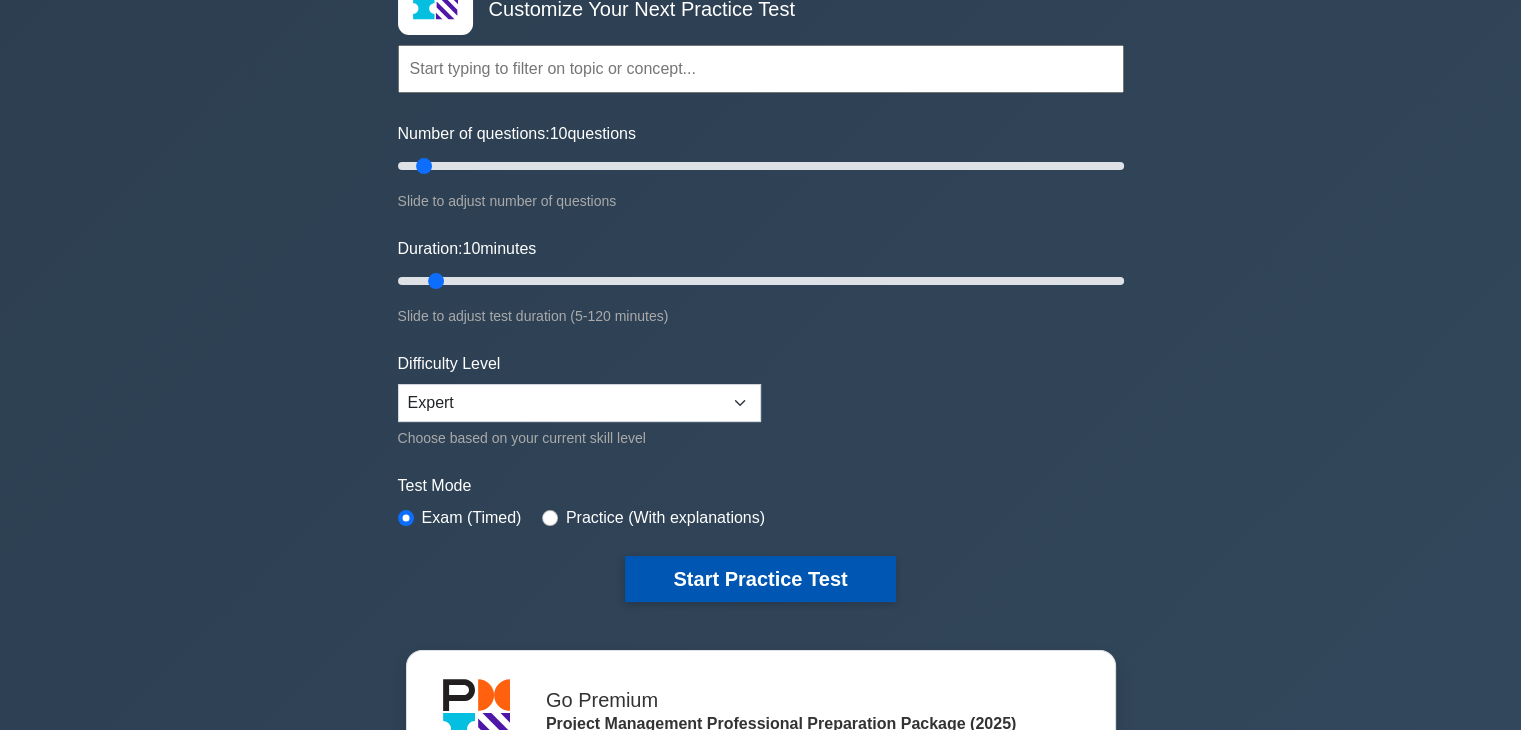 click on "Start Practice Test" at bounding box center (760, 579) 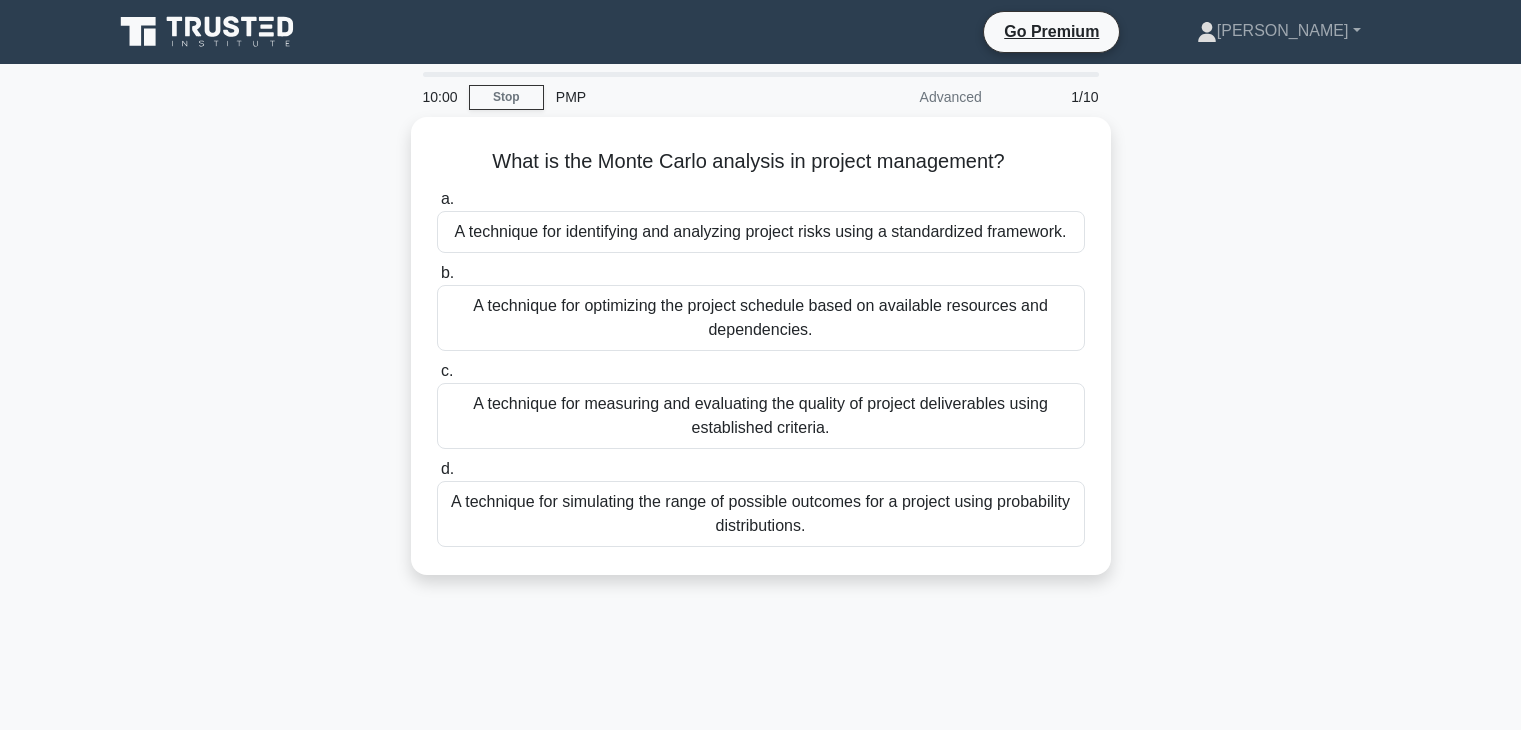 scroll, scrollTop: 0, scrollLeft: 0, axis: both 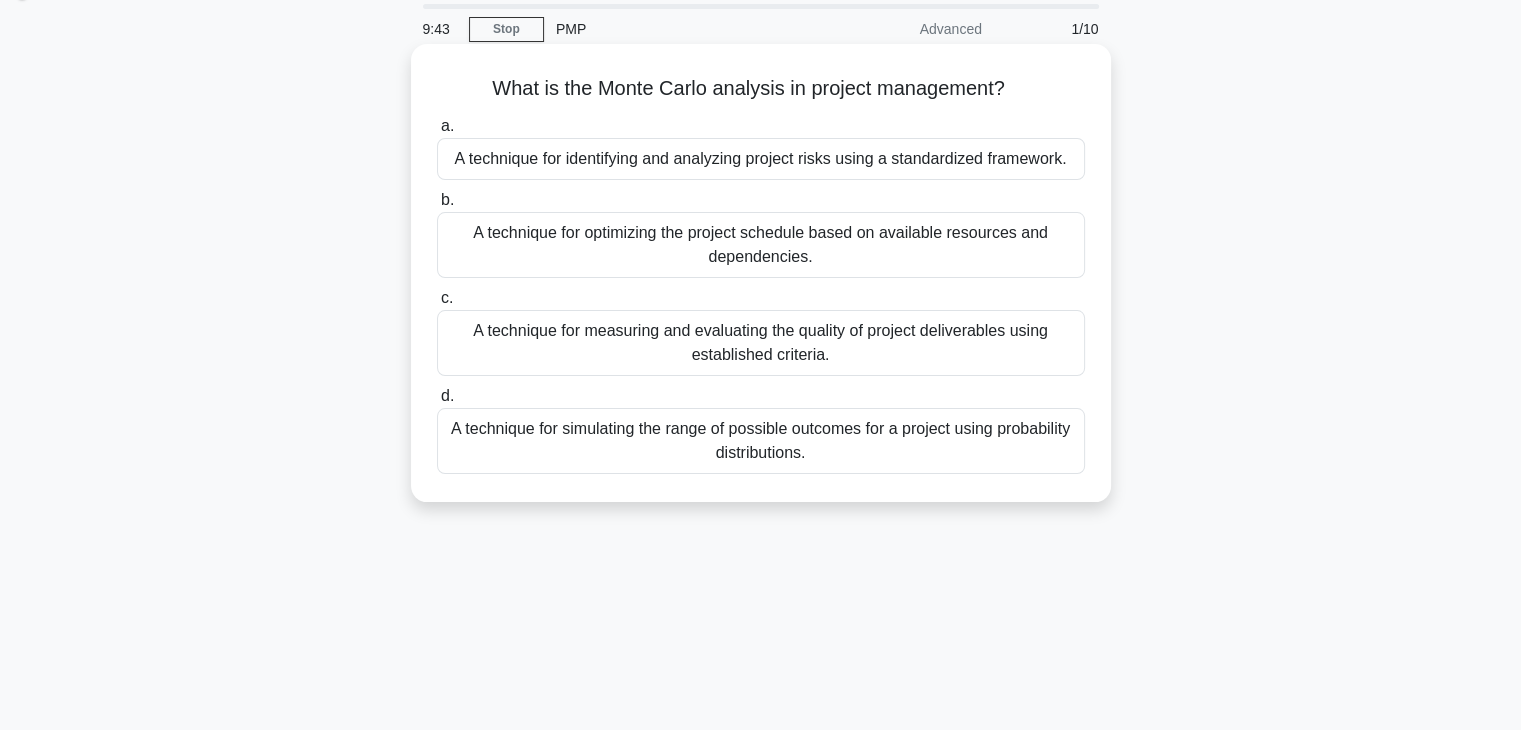 click on "A technique for simulating the range of possible outcomes for a project using probability distributions." at bounding box center (761, 441) 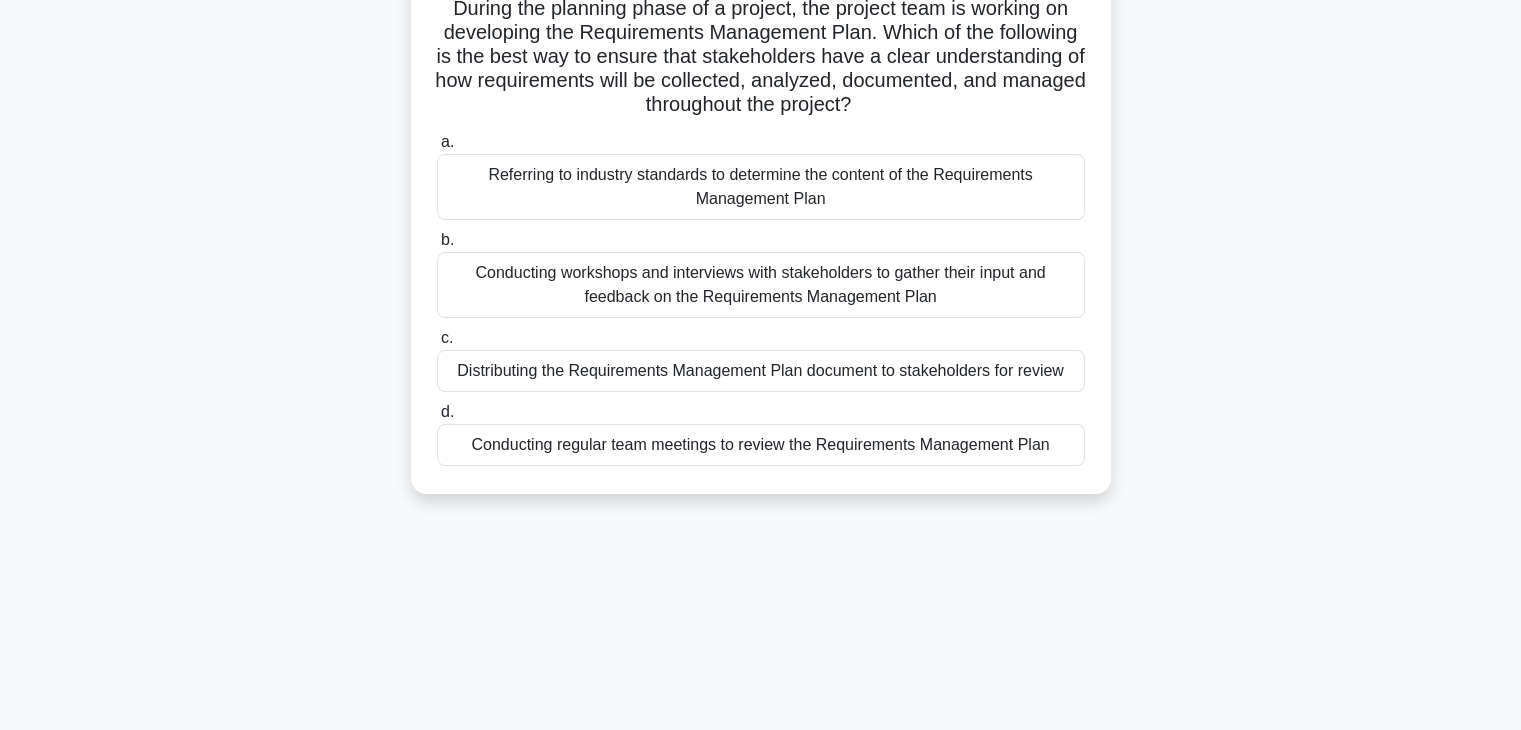 scroll, scrollTop: 158, scrollLeft: 0, axis: vertical 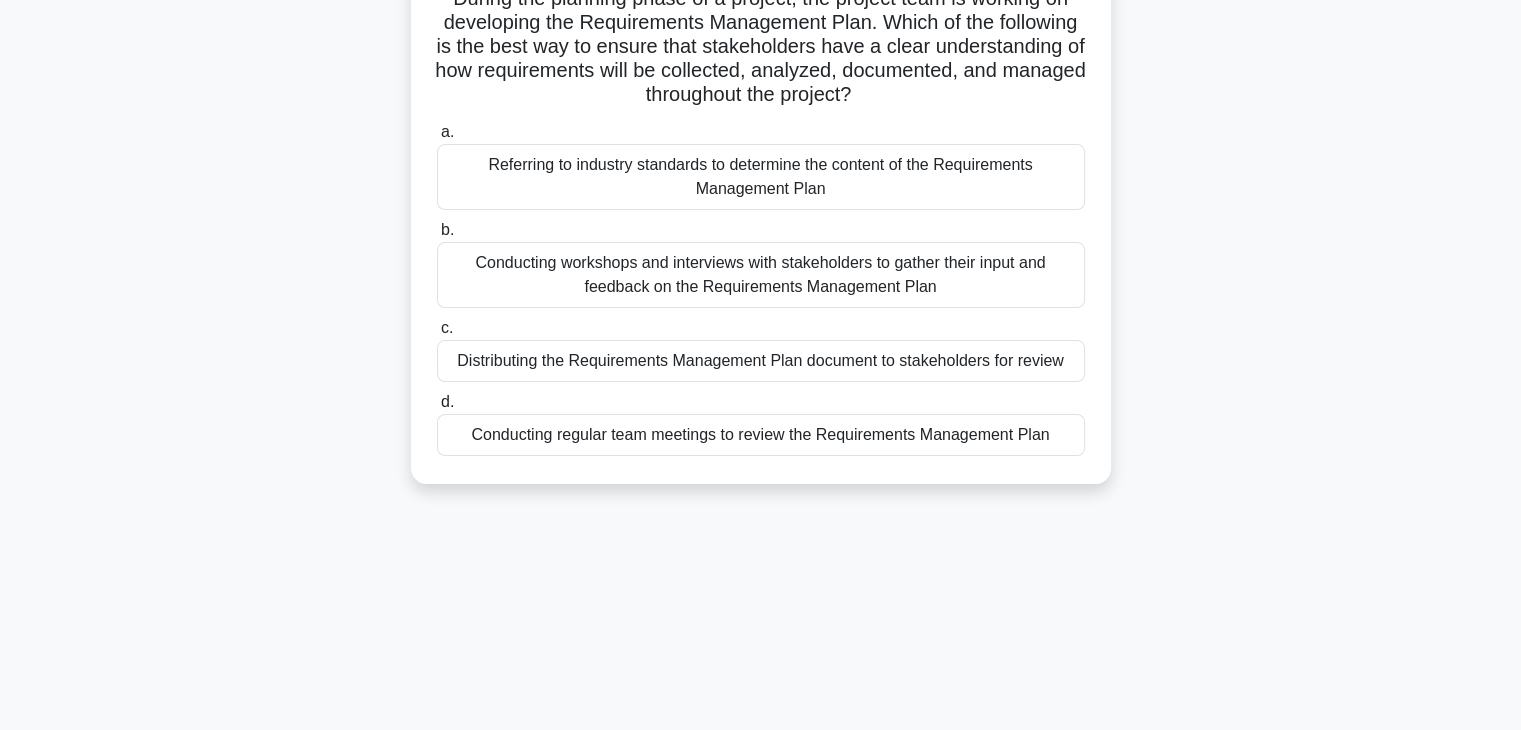 click on "Conducting workshops and interviews with stakeholders to gather their input and feedback on the Requirements Management Plan" at bounding box center (761, 275) 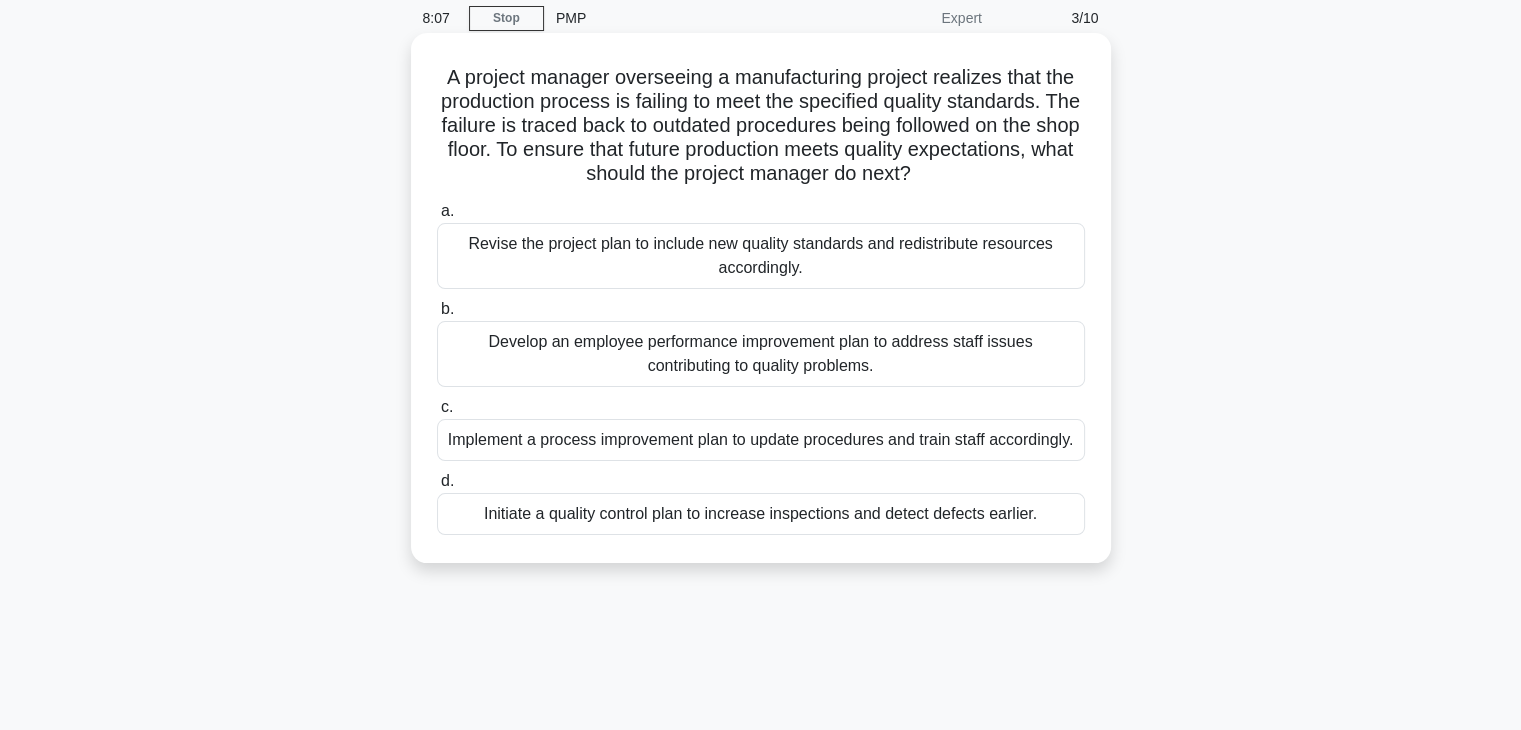 scroll, scrollTop: 80, scrollLeft: 0, axis: vertical 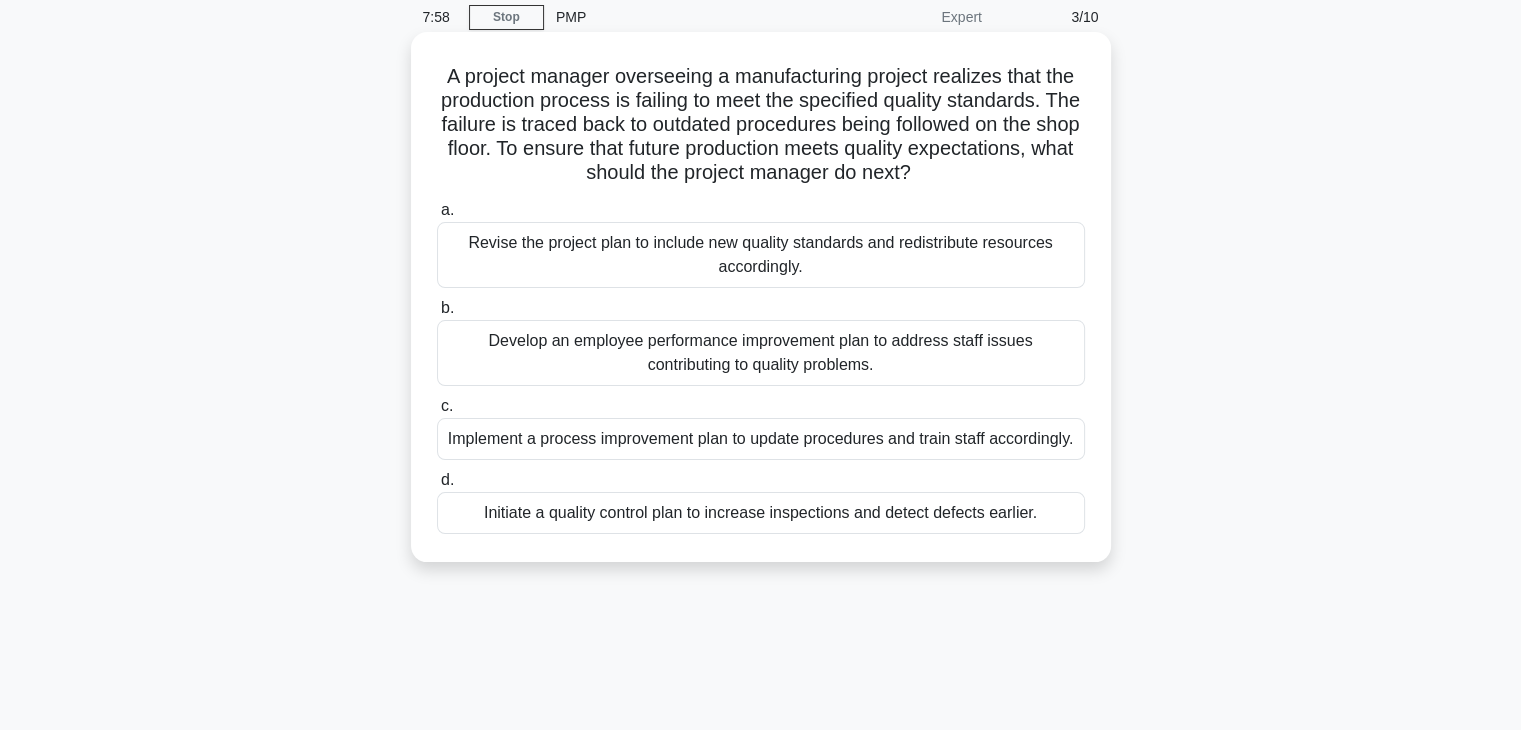 click on "Implement a process improvement plan to update procedures and train staff accordingly." at bounding box center [761, 439] 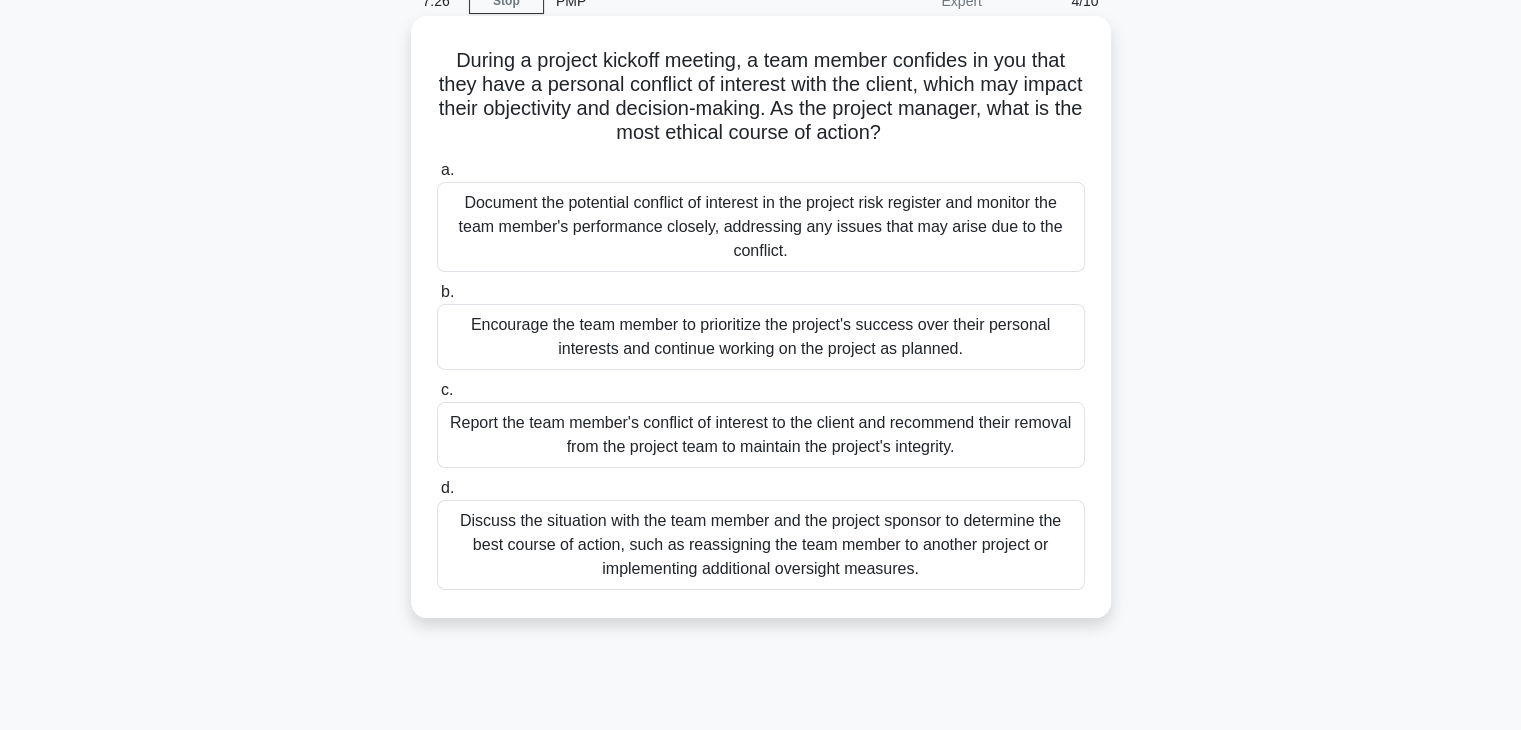 scroll, scrollTop: 96, scrollLeft: 0, axis: vertical 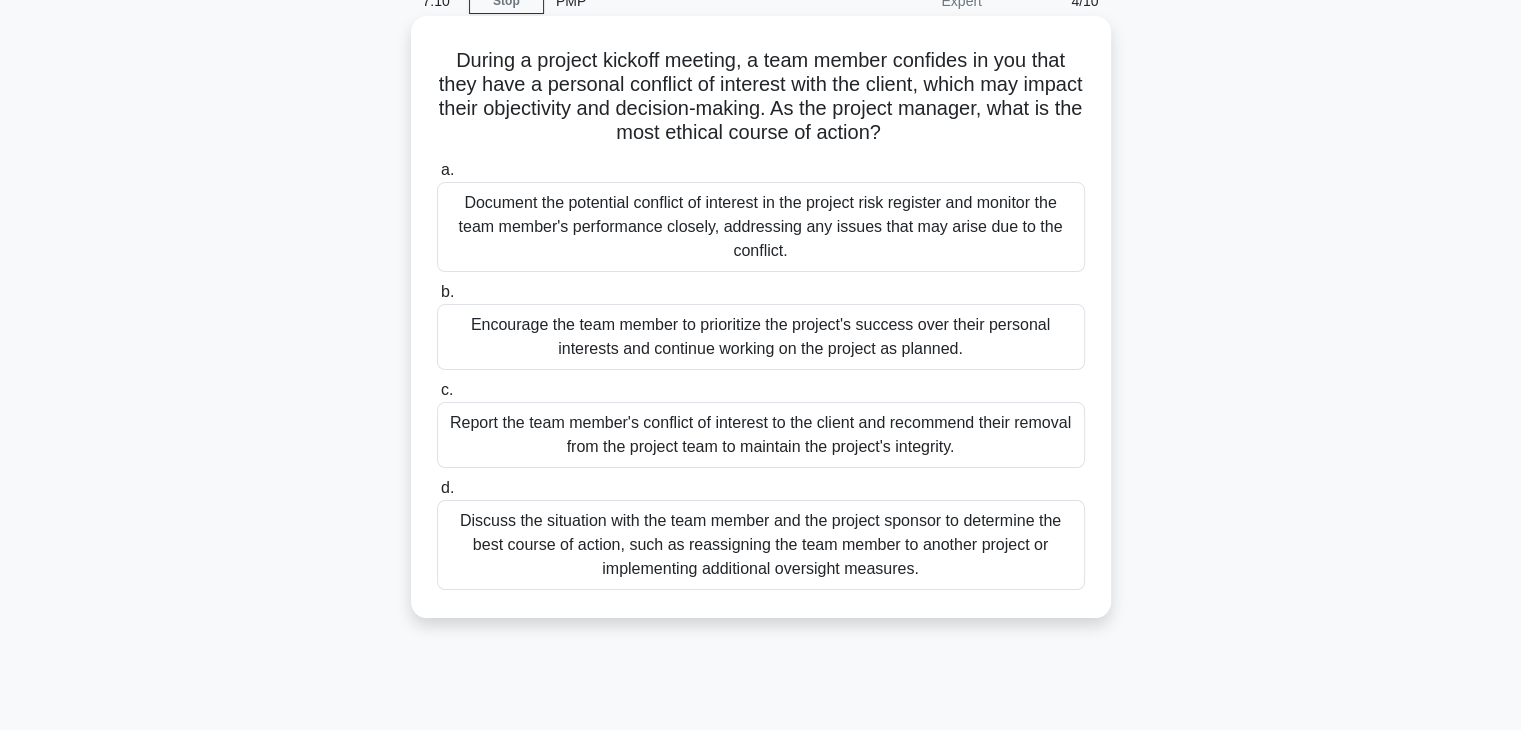 click on "Discuss the situation with the team member and the project sponsor to determine the best course of action, such as reassigning the team member to another project or implementing additional oversight measures." at bounding box center (761, 545) 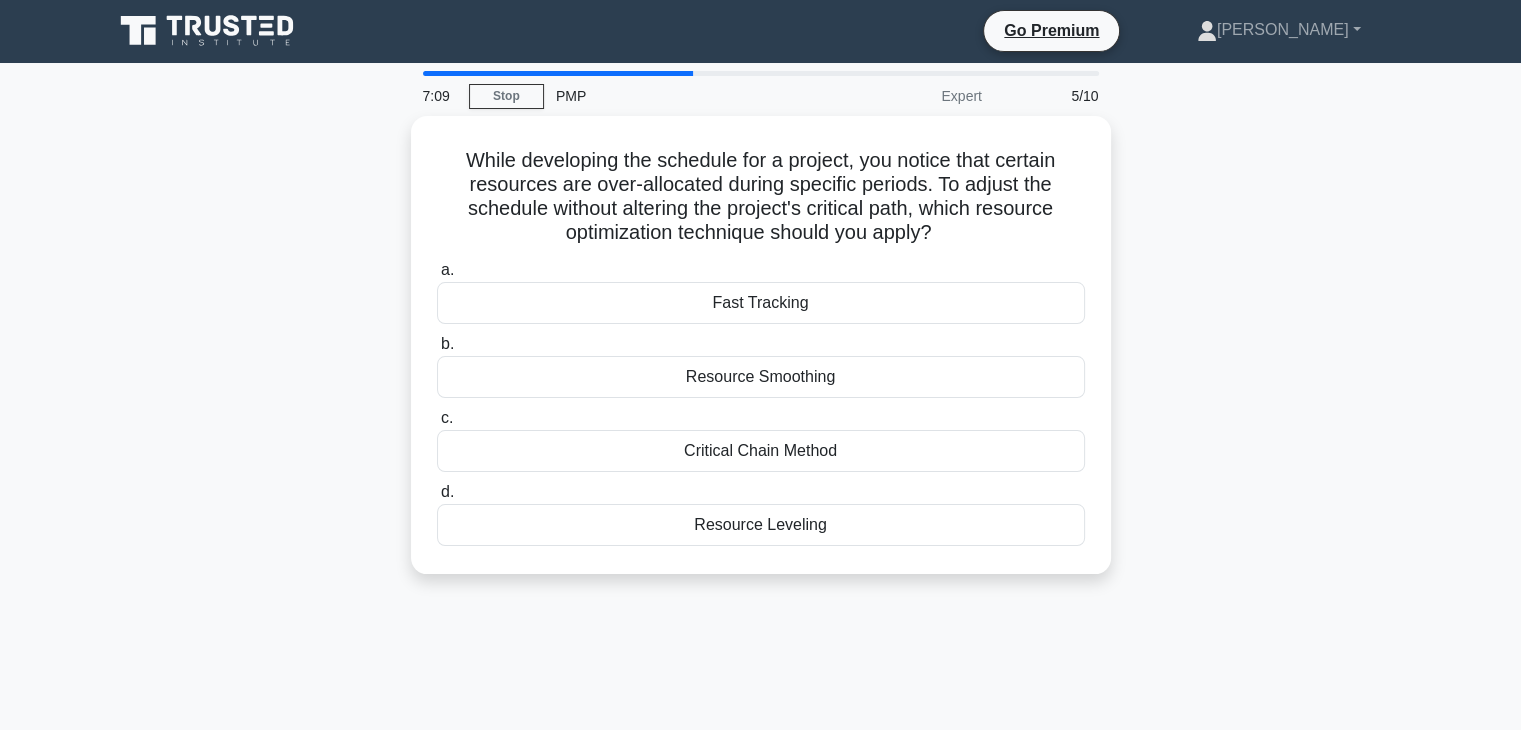 scroll, scrollTop: 0, scrollLeft: 0, axis: both 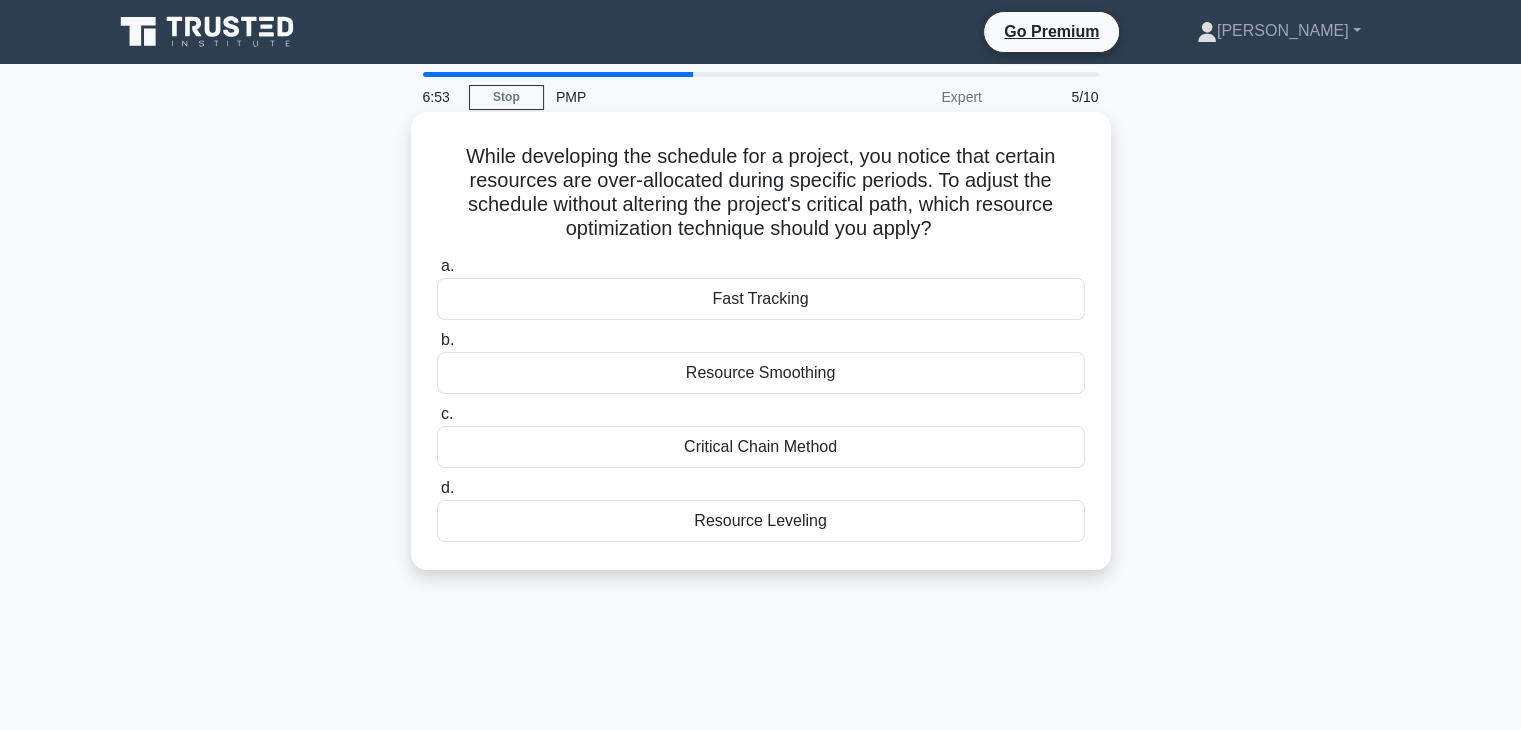 click on "Resource Smoothing" at bounding box center [761, 373] 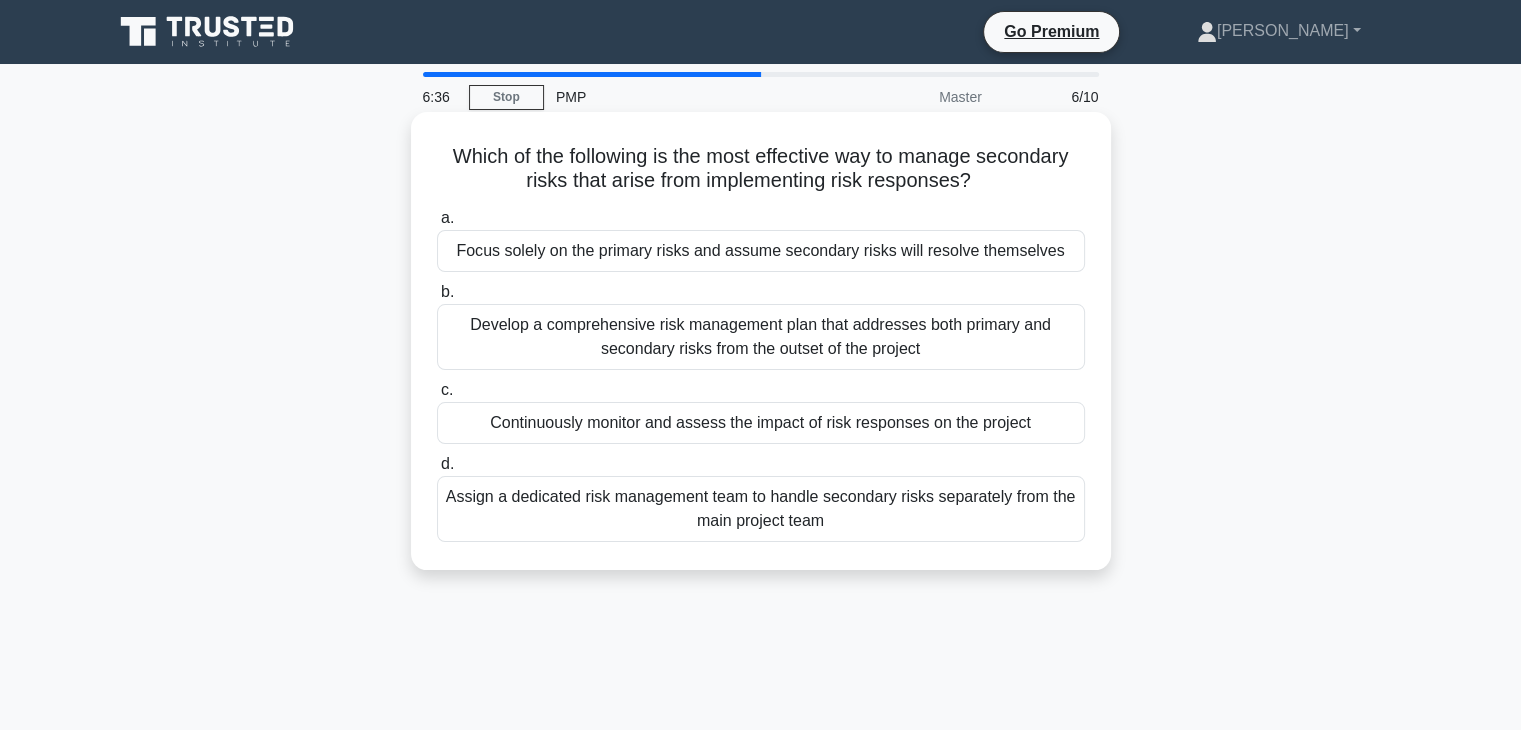 click on "Continuously monitor and assess the impact of risk responses on the project" at bounding box center [761, 423] 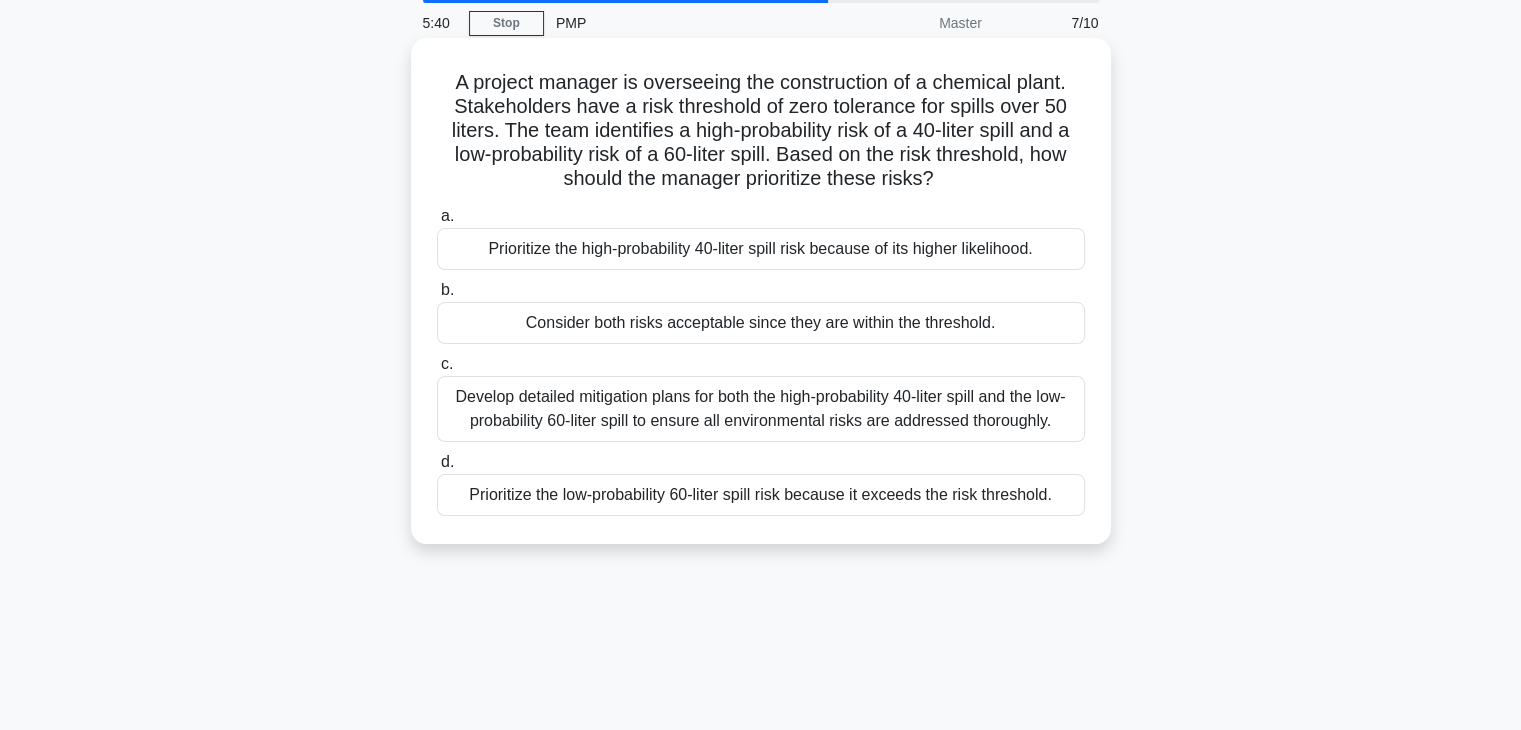 scroll, scrollTop: 75, scrollLeft: 0, axis: vertical 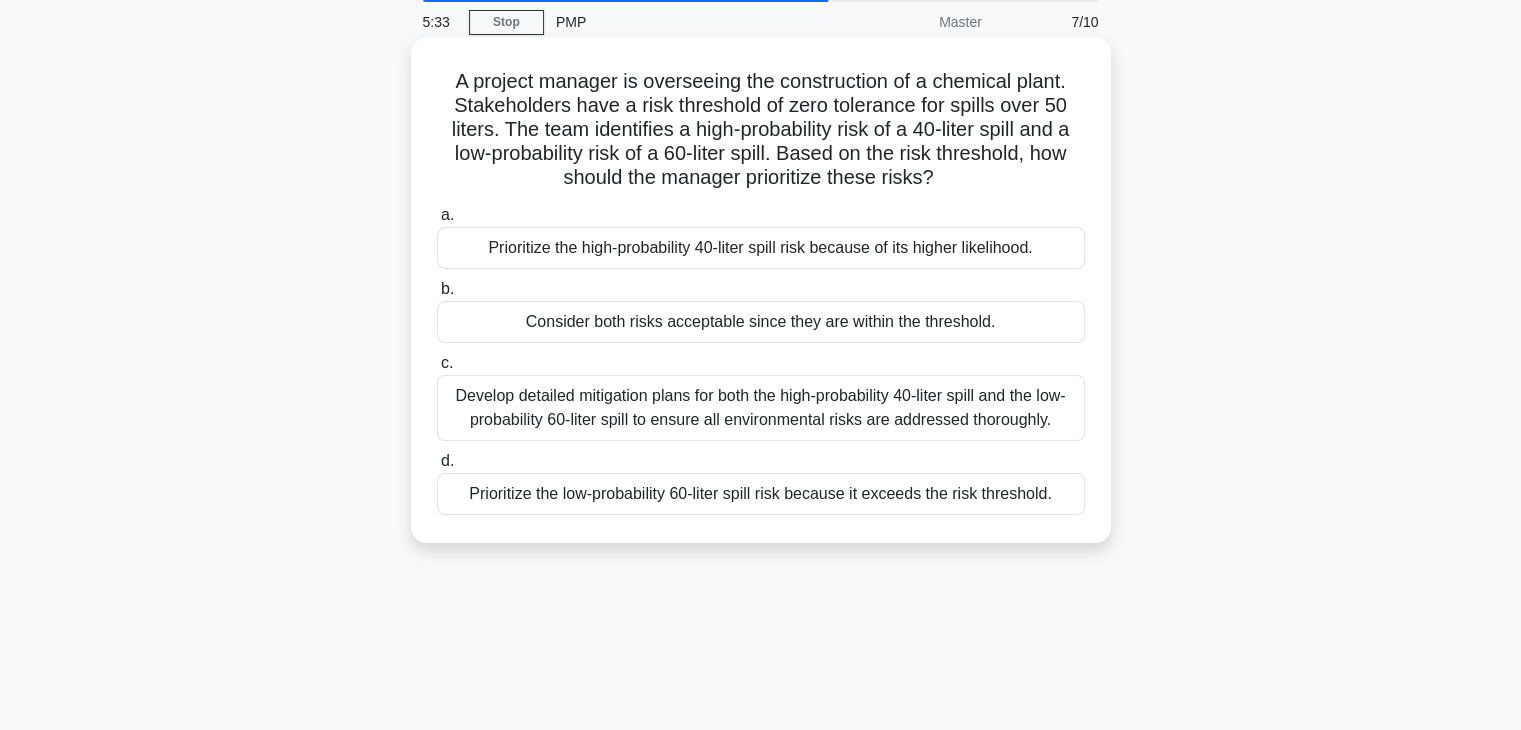 click on "Develop detailed mitigation plans for both the high-probability 40-liter spill and the low-probability 60-liter spill to ensure all environmental risks are addressed thoroughly." at bounding box center (761, 408) 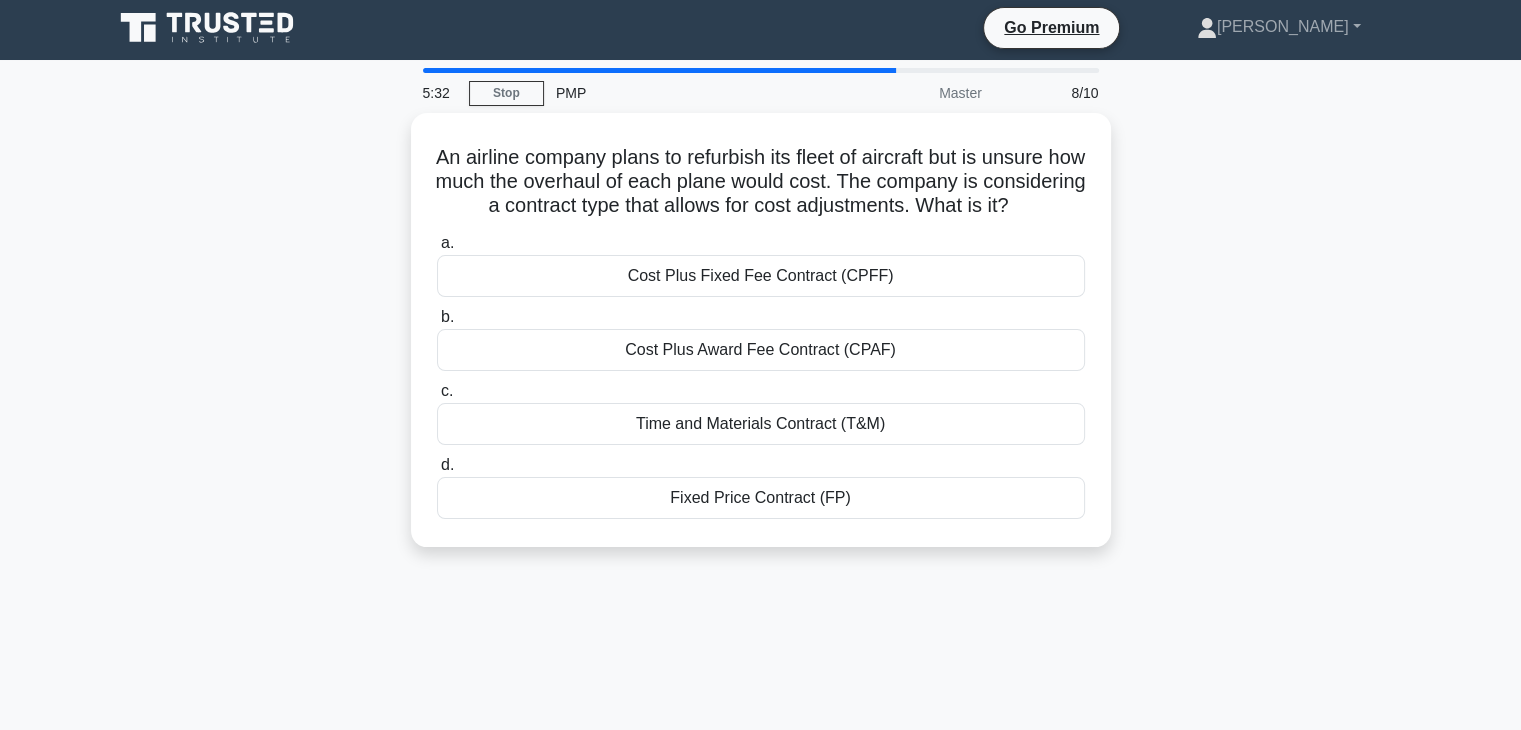 scroll, scrollTop: 0, scrollLeft: 0, axis: both 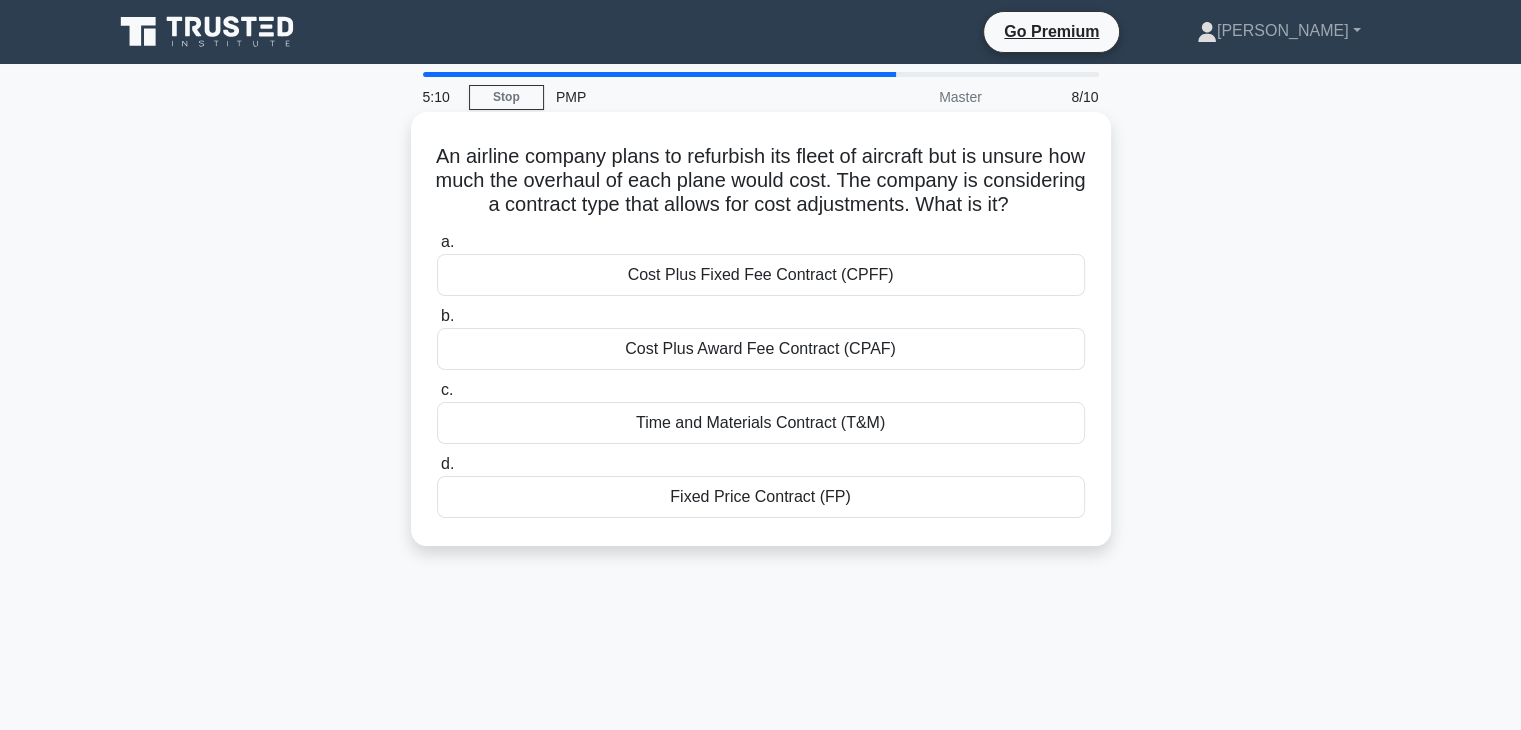 click on "Time and Materials Contract (T&M)" at bounding box center (761, 423) 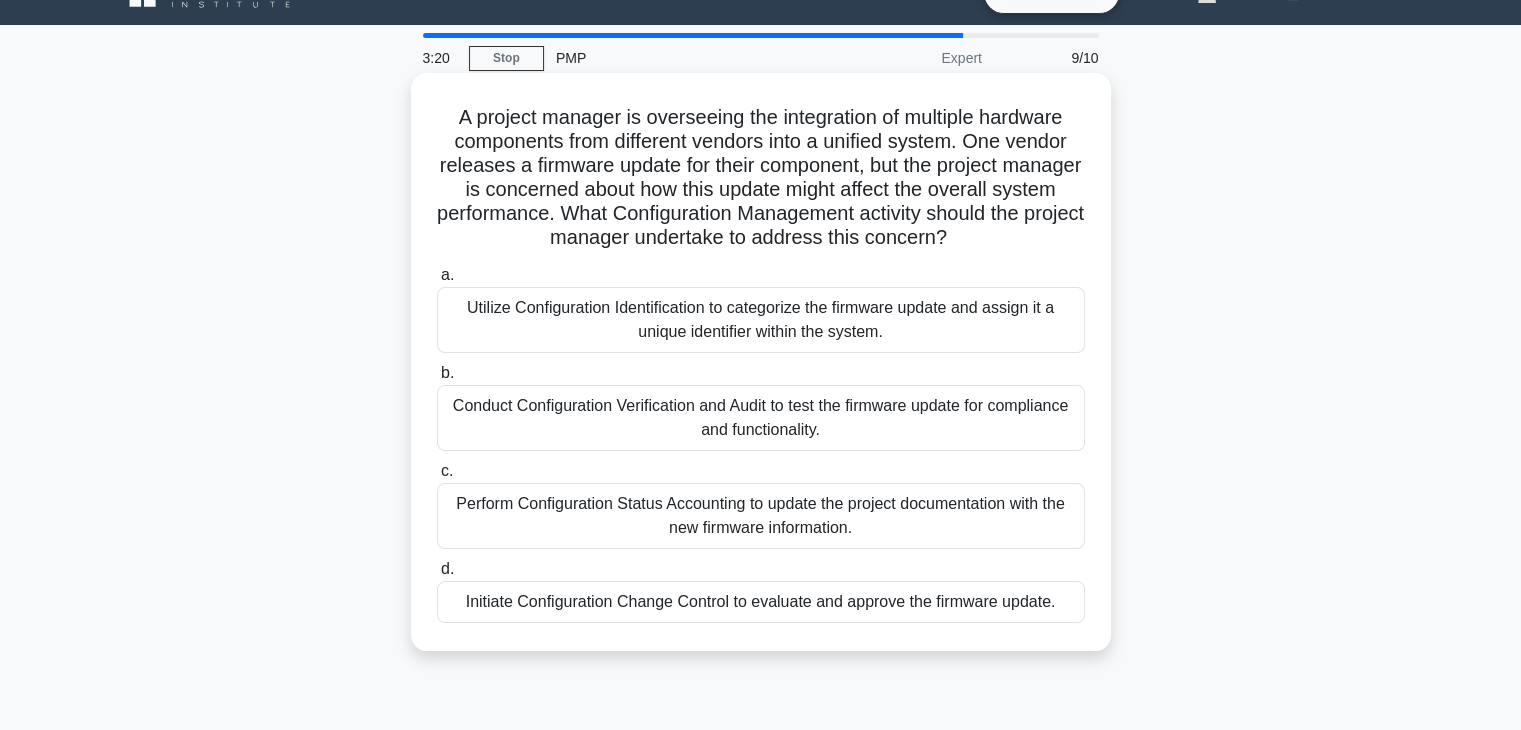 scroll, scrollTop: 40, scrollLeft: 0, axis: vertical 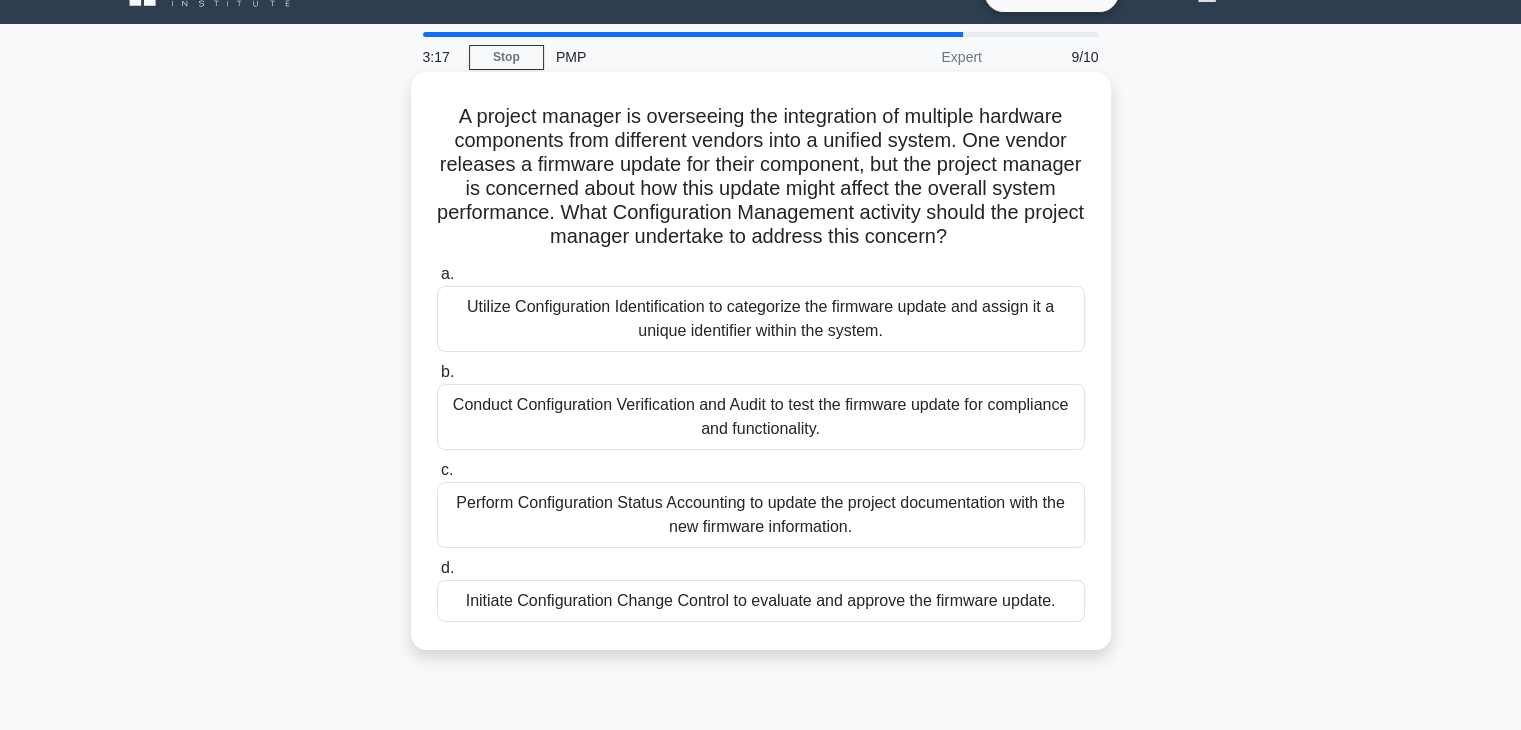 click on "Conduct Configuration Verification and Audit to test the firmware update for compliance and functionality." at bounding box center (761, 417) 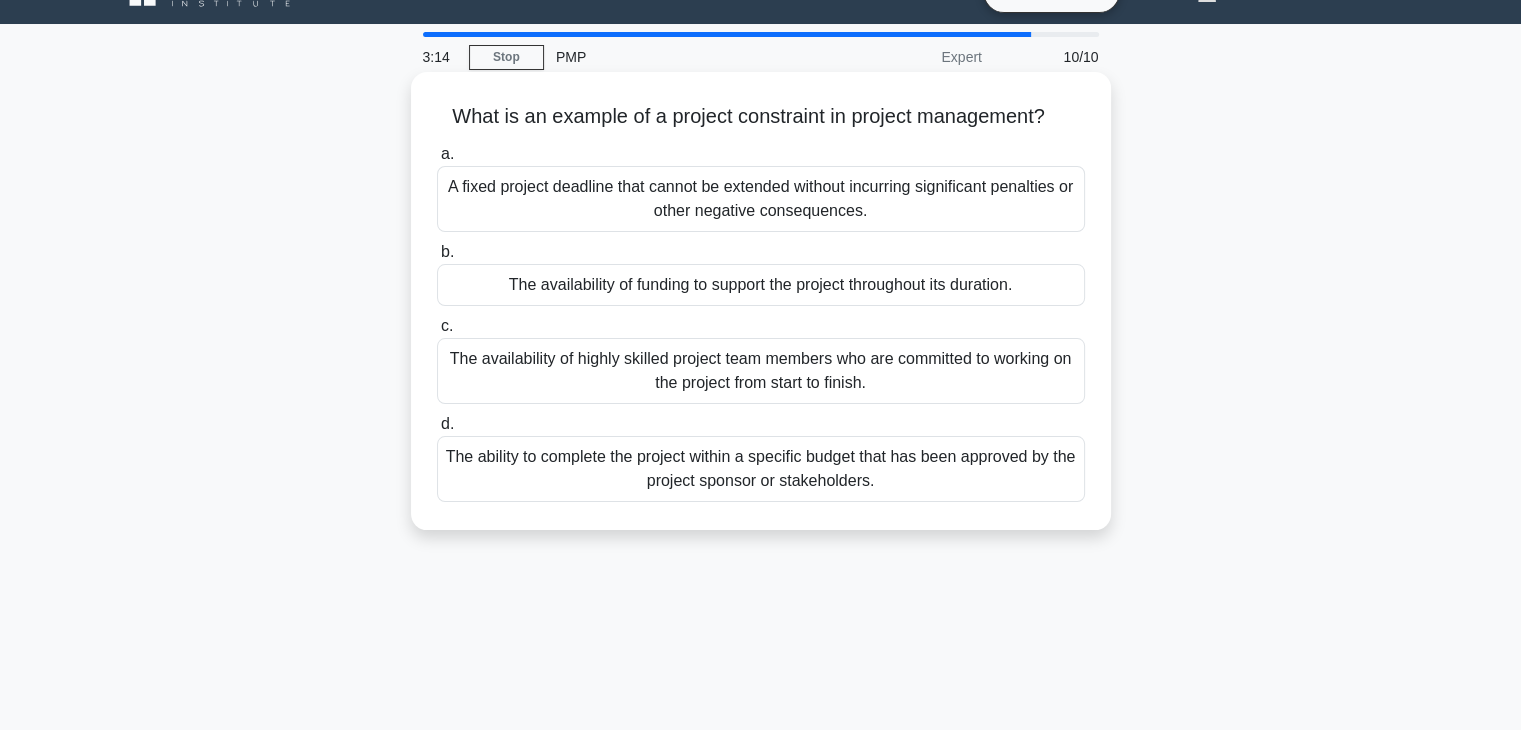 scroll, scrollTop: 0, scrollLeft: 0, axis: both 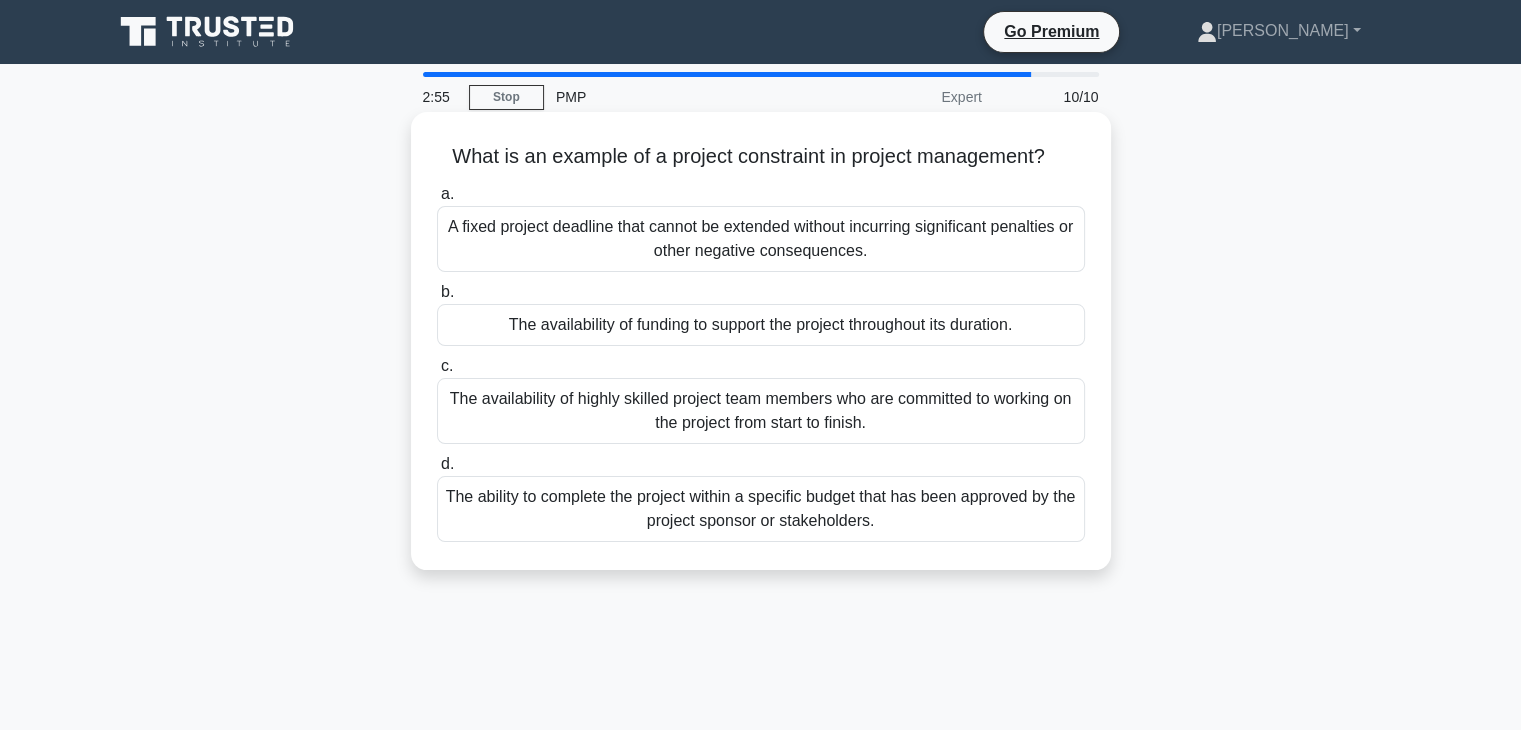 click on "A fixed project deadline that cannot be extended without incurring significant penalties or other negative consequences." at bounding box center [761, 239] 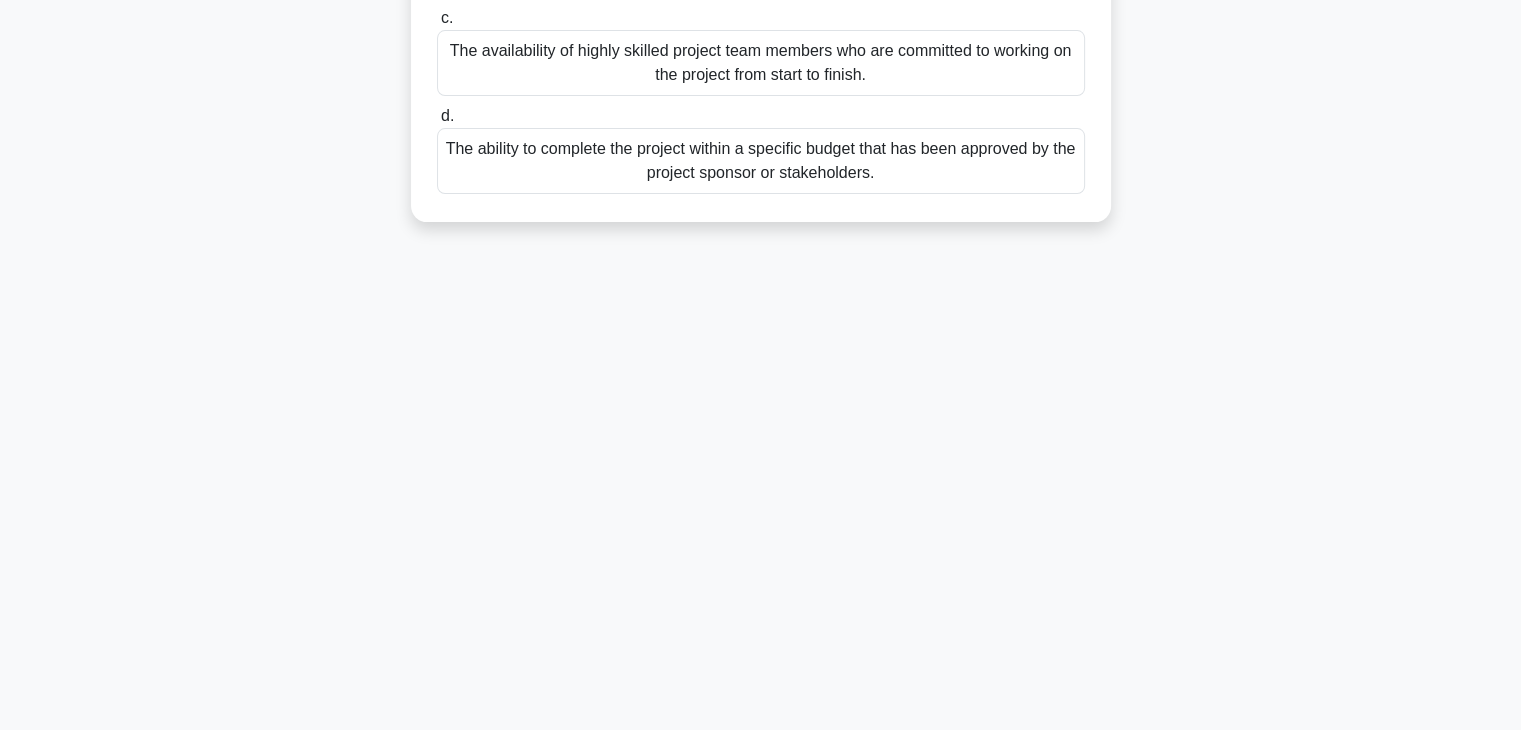 scroll, scrollTop: 0, scrollLeft: 0, axis: both 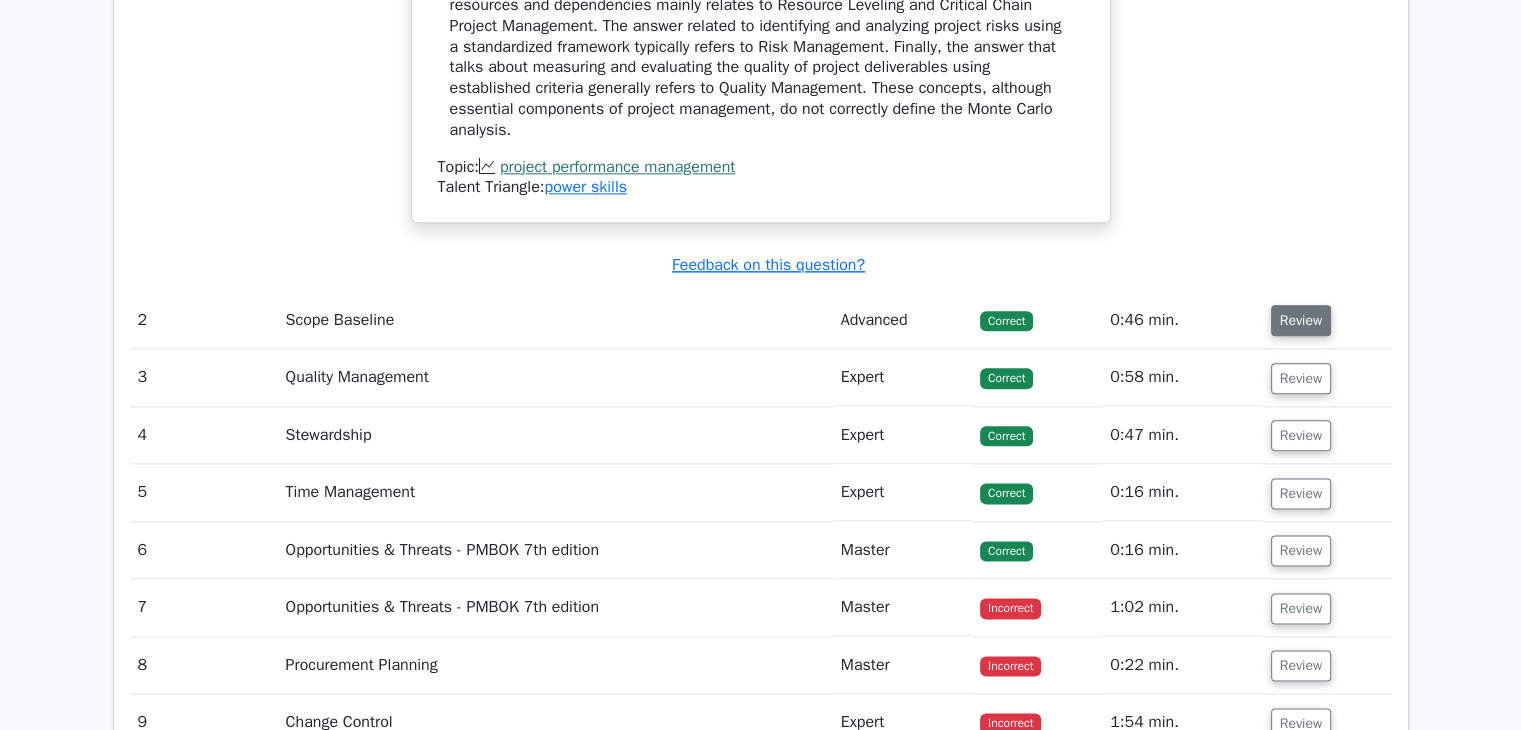 click on "Review" at bounding box center [1301, 320] 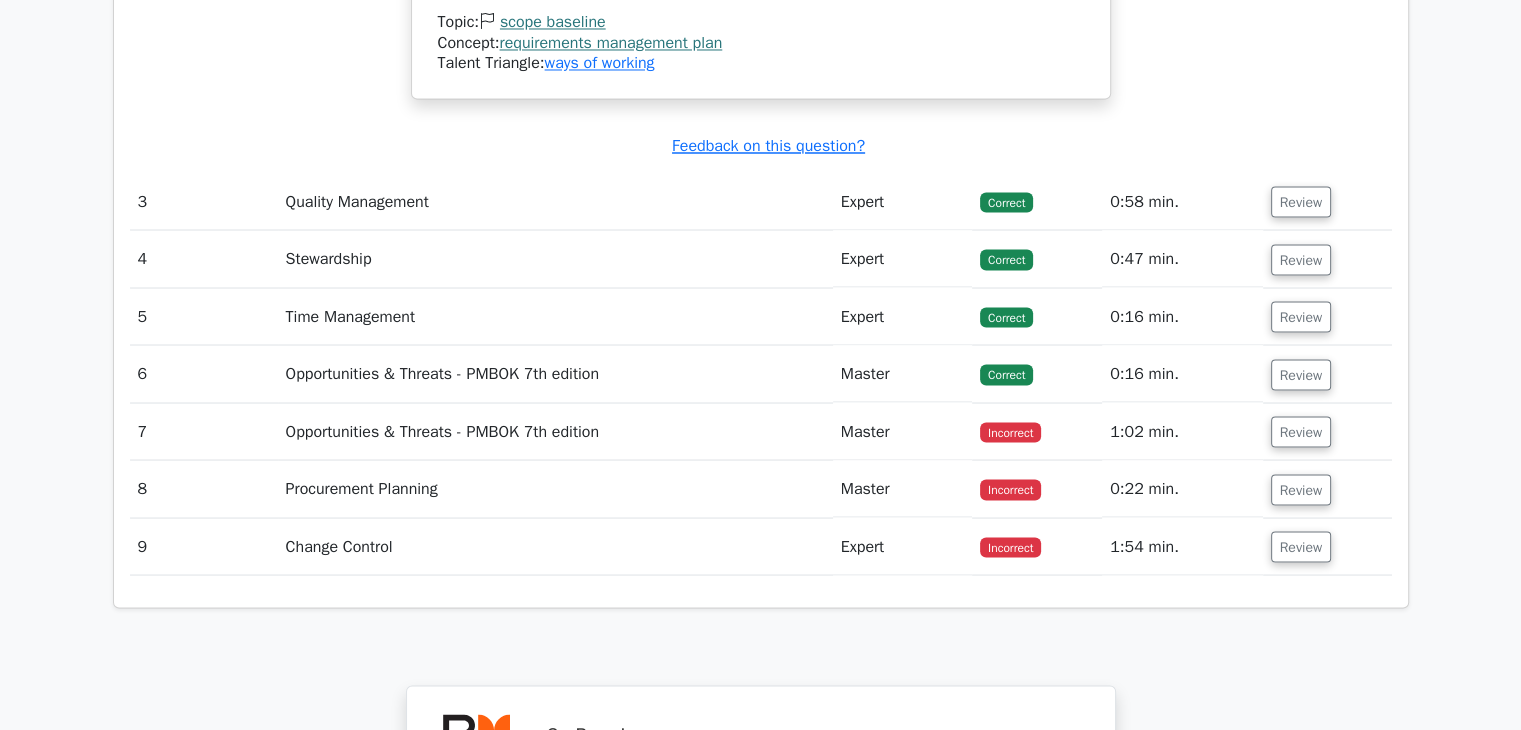 scroll, scrollTop: 3647, scrollLeft: 0, axis: vertical 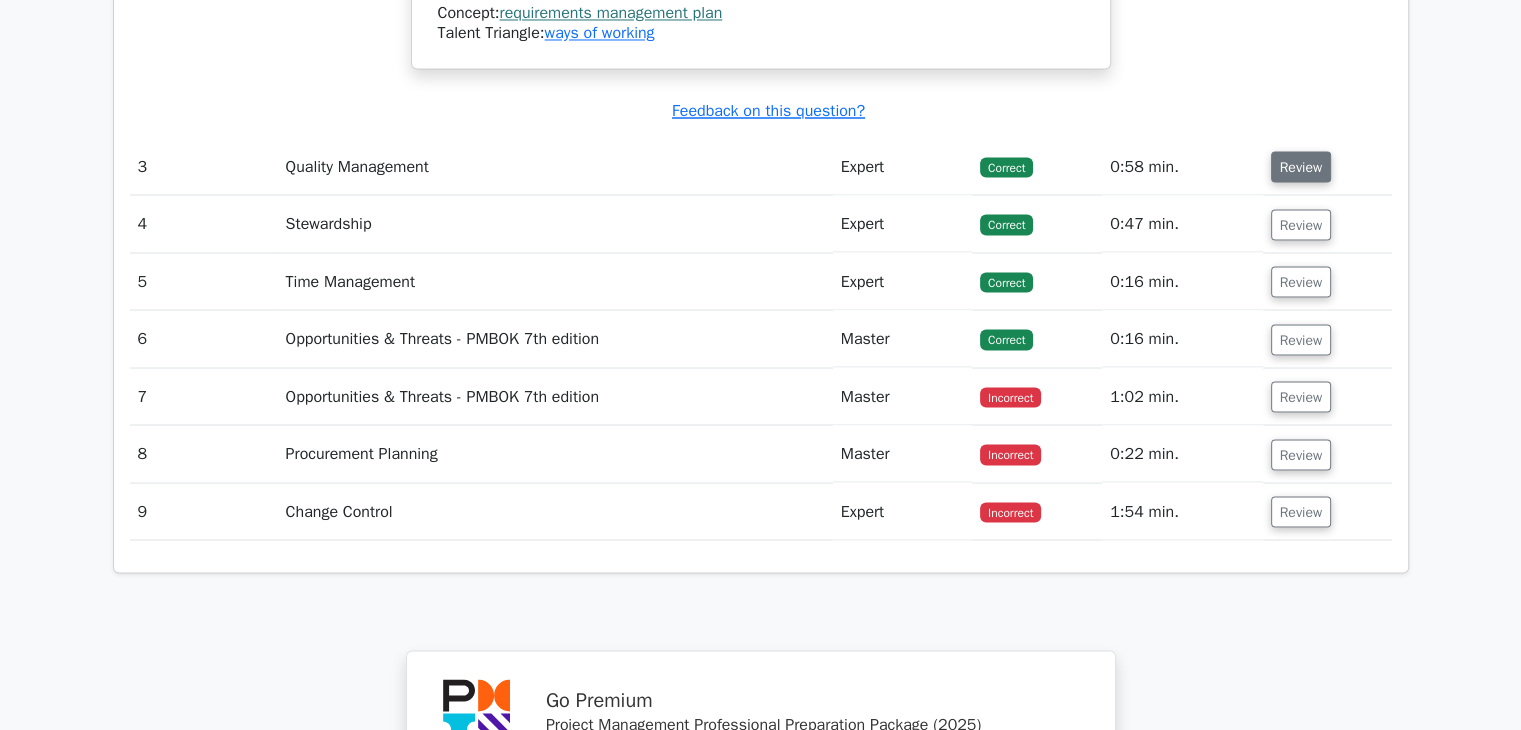 click on "Review" at bounding box center [1301, 166] 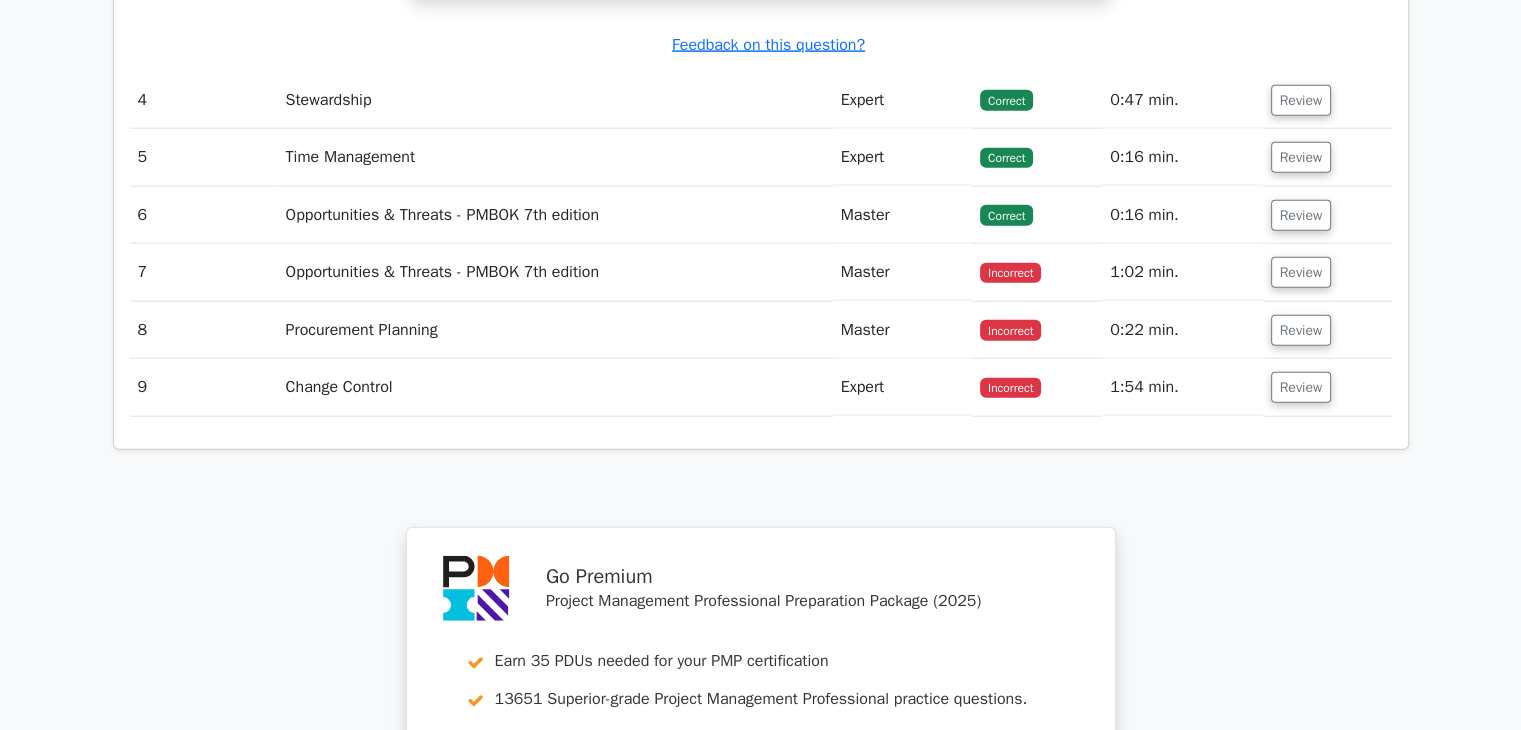 scroll, scrollTop: 4766, scrollLeft: 0, axis: vertical 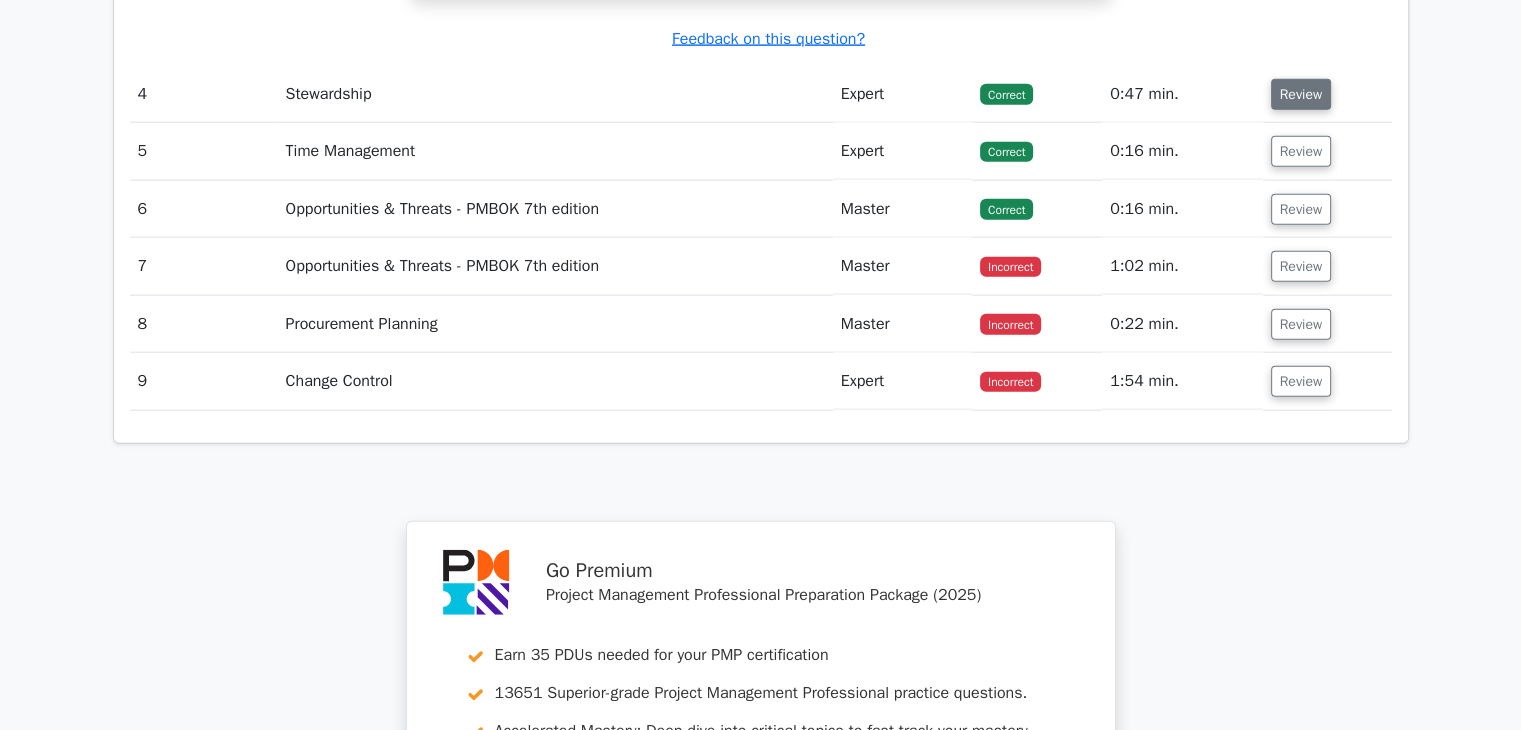 click on "Review" at bounding box center [1301, 94] 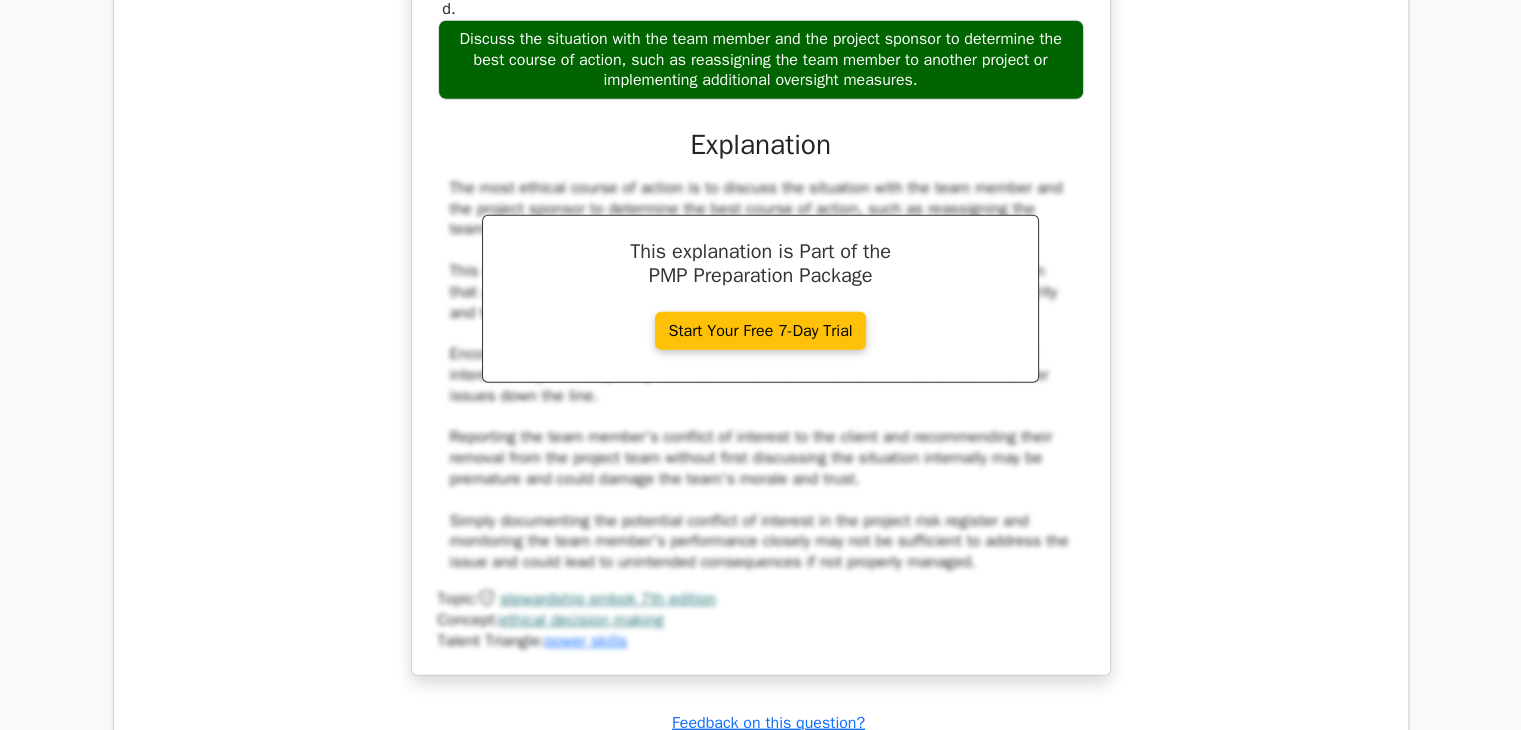 scroll, scrollTop: 5788, scrollLeft: 0, axis: vertical 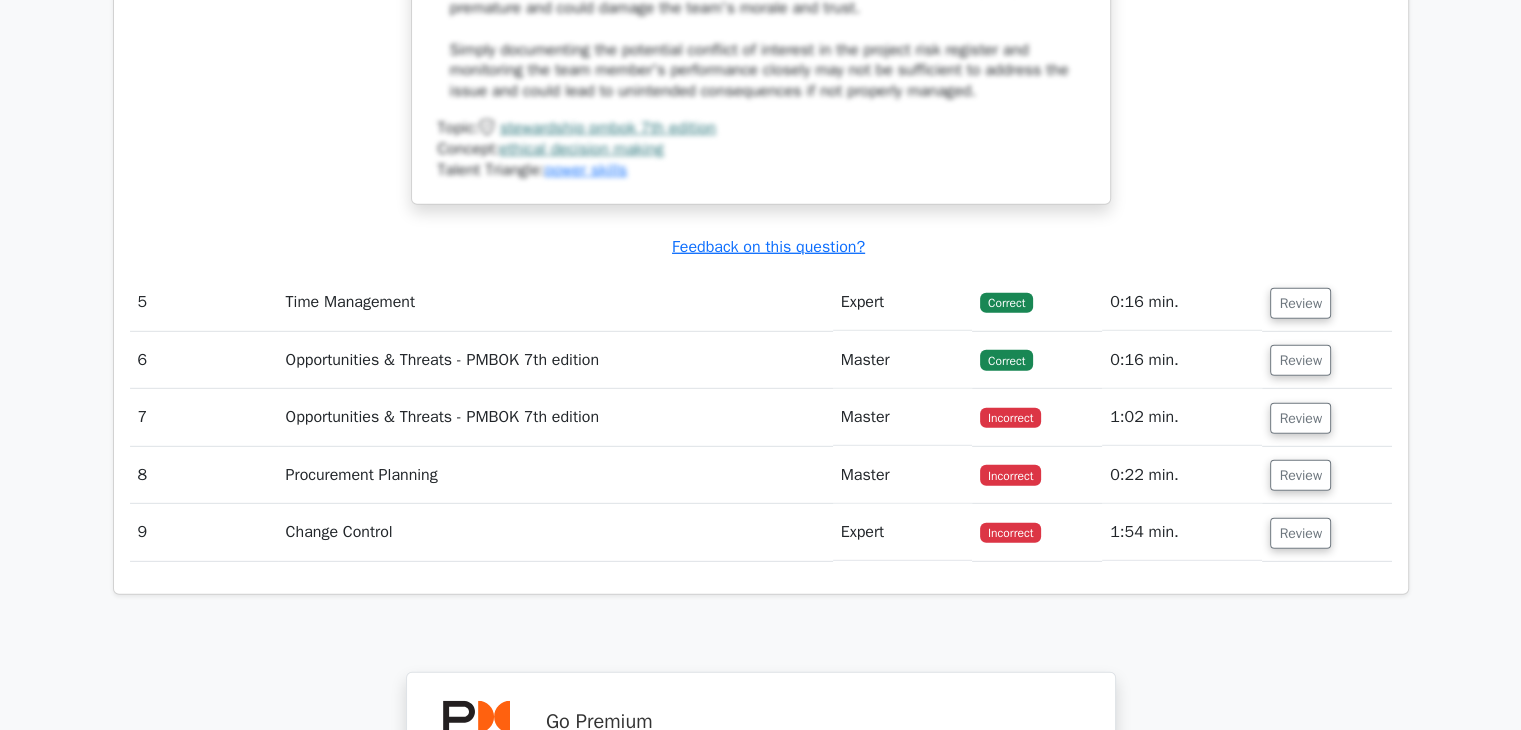 click on "Review" at bounding box center [1326, 302] 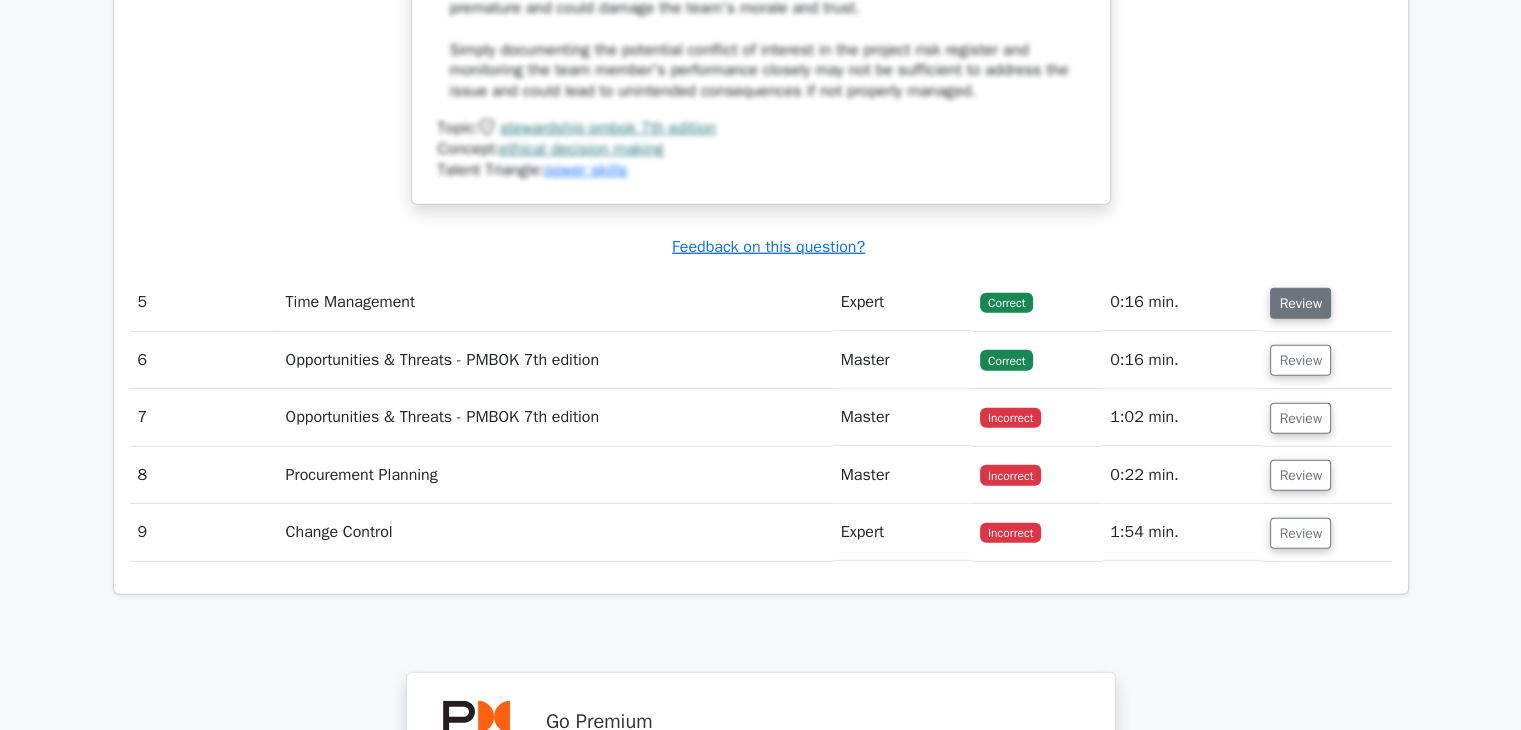 click on "Review" at bounding box center (1300, 303) 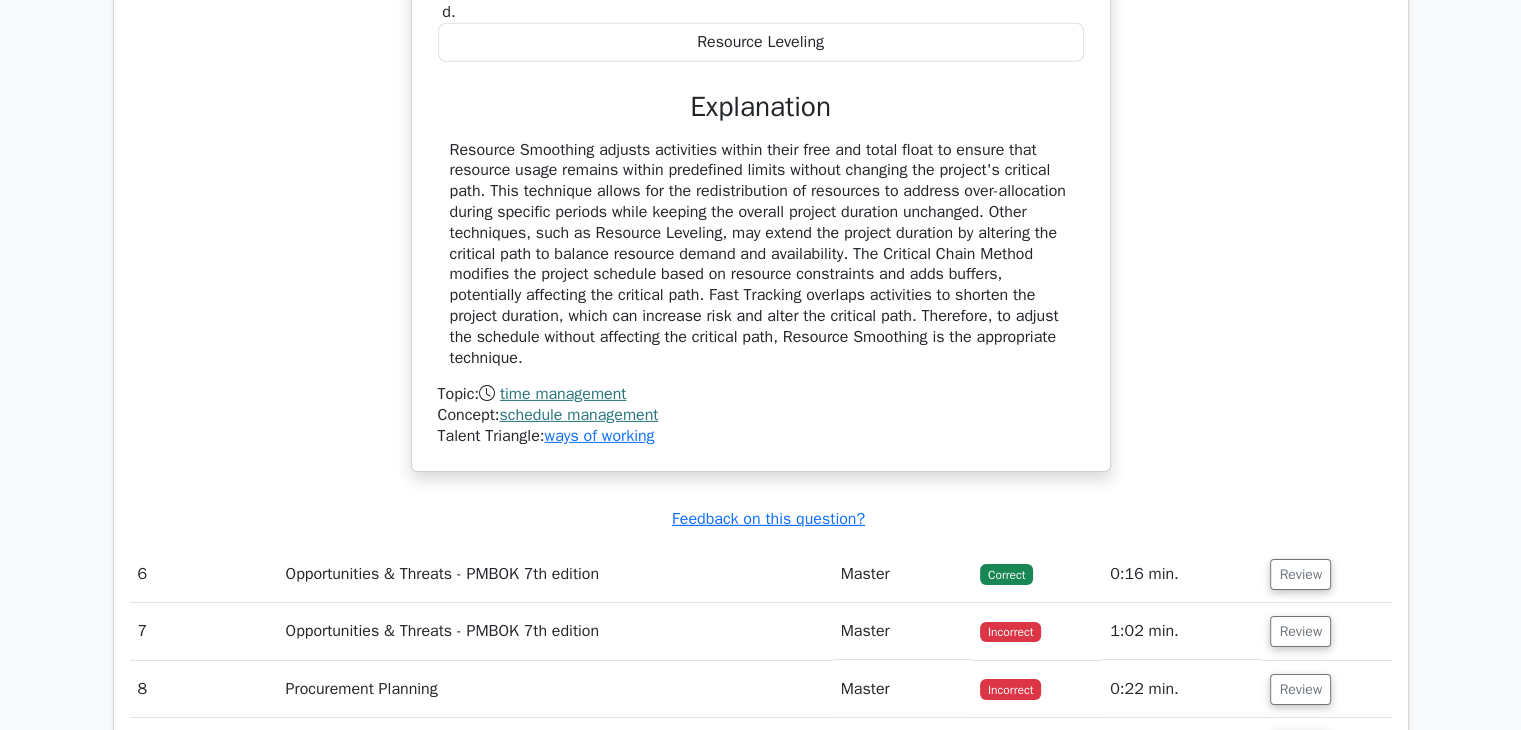 scroll, scrollTop: 6463, scrollLeft: 0, axis: vertical 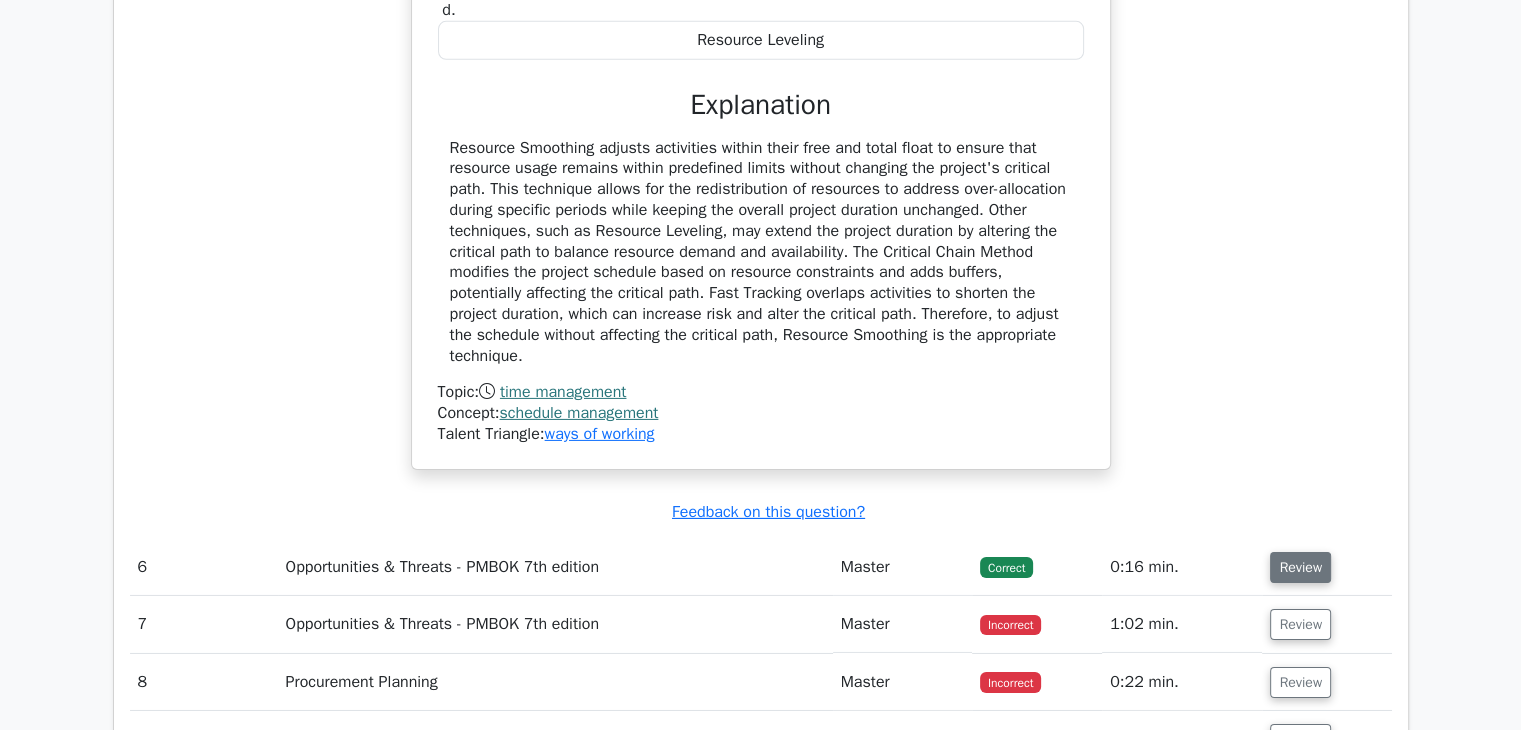 click on "Review" at bounding box center (1300, 567) 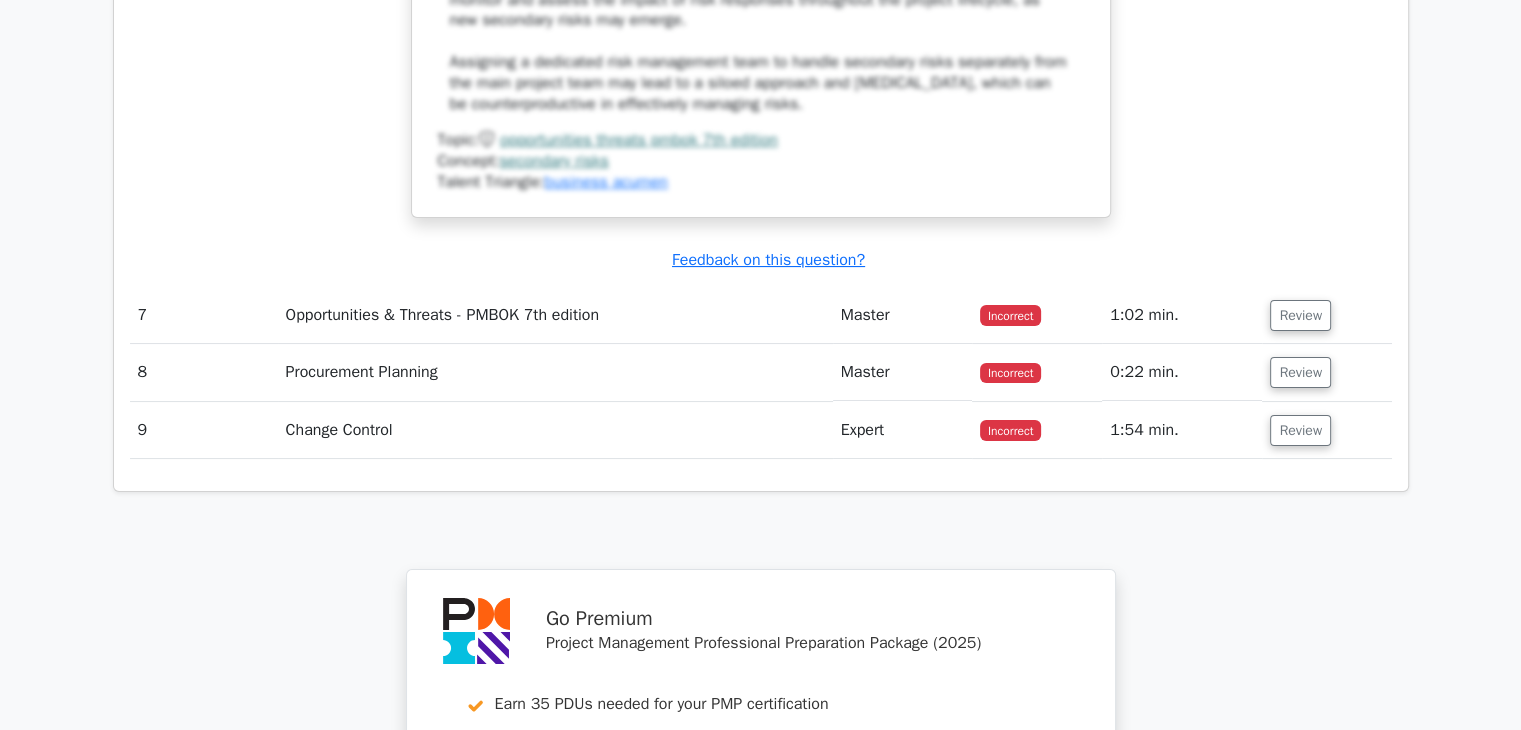 scroll, scrollTop: 7759, scrollLeft: 0, axis: vertical 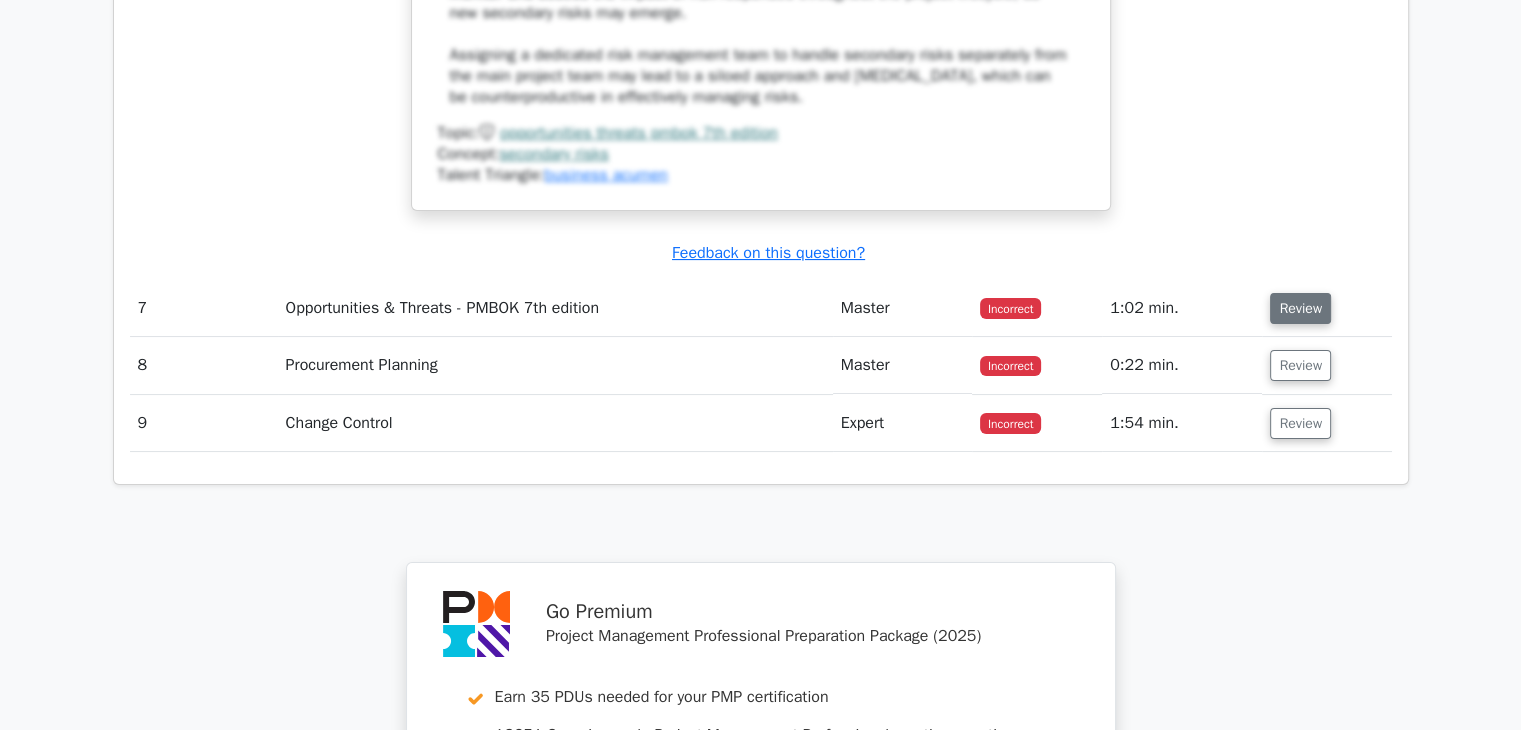 click on "Review" at bounding box center (1300, 308) 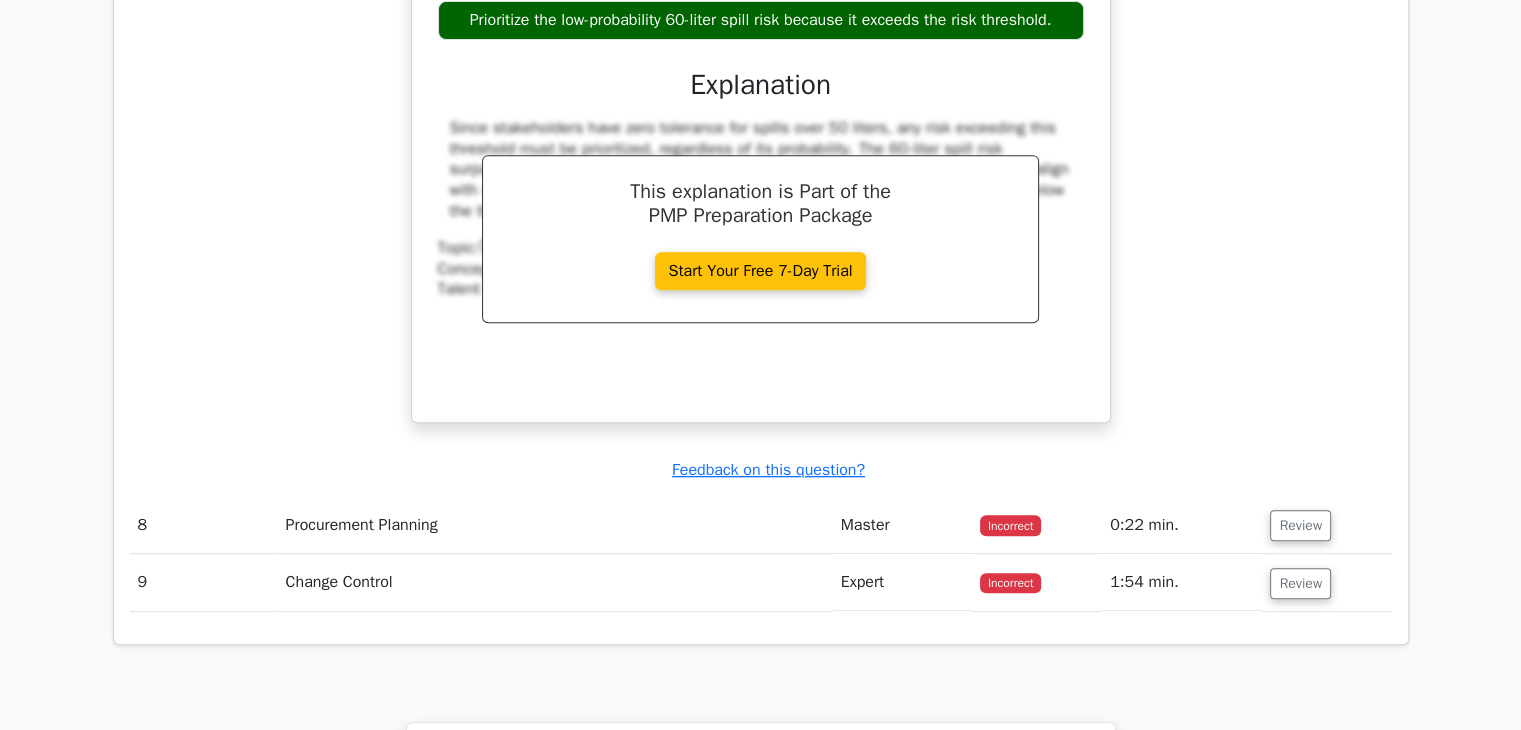 scroll, scrollTop: 8546, scrollLeft: 0, axis: vertical 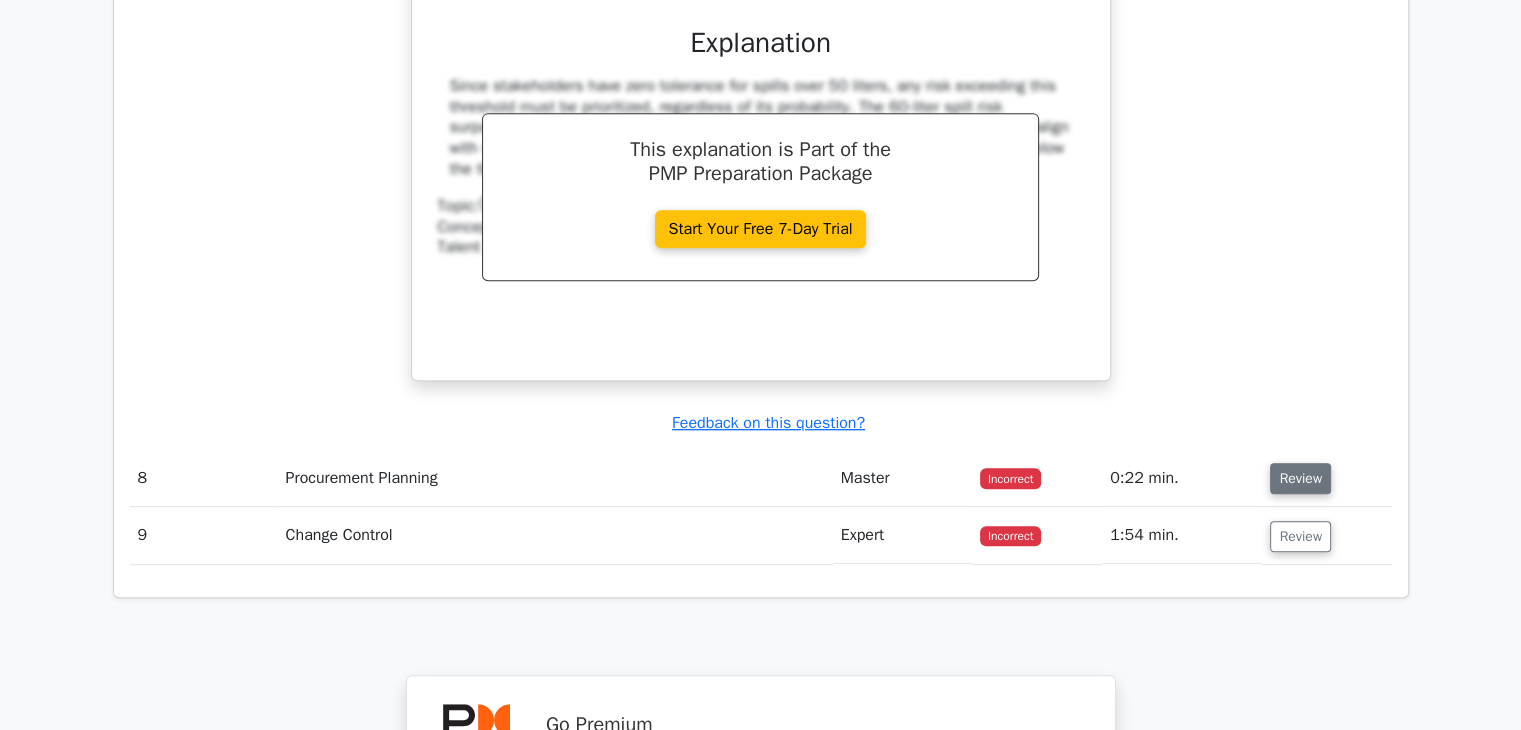 click on "Review" at bounding box center (1300, 478) 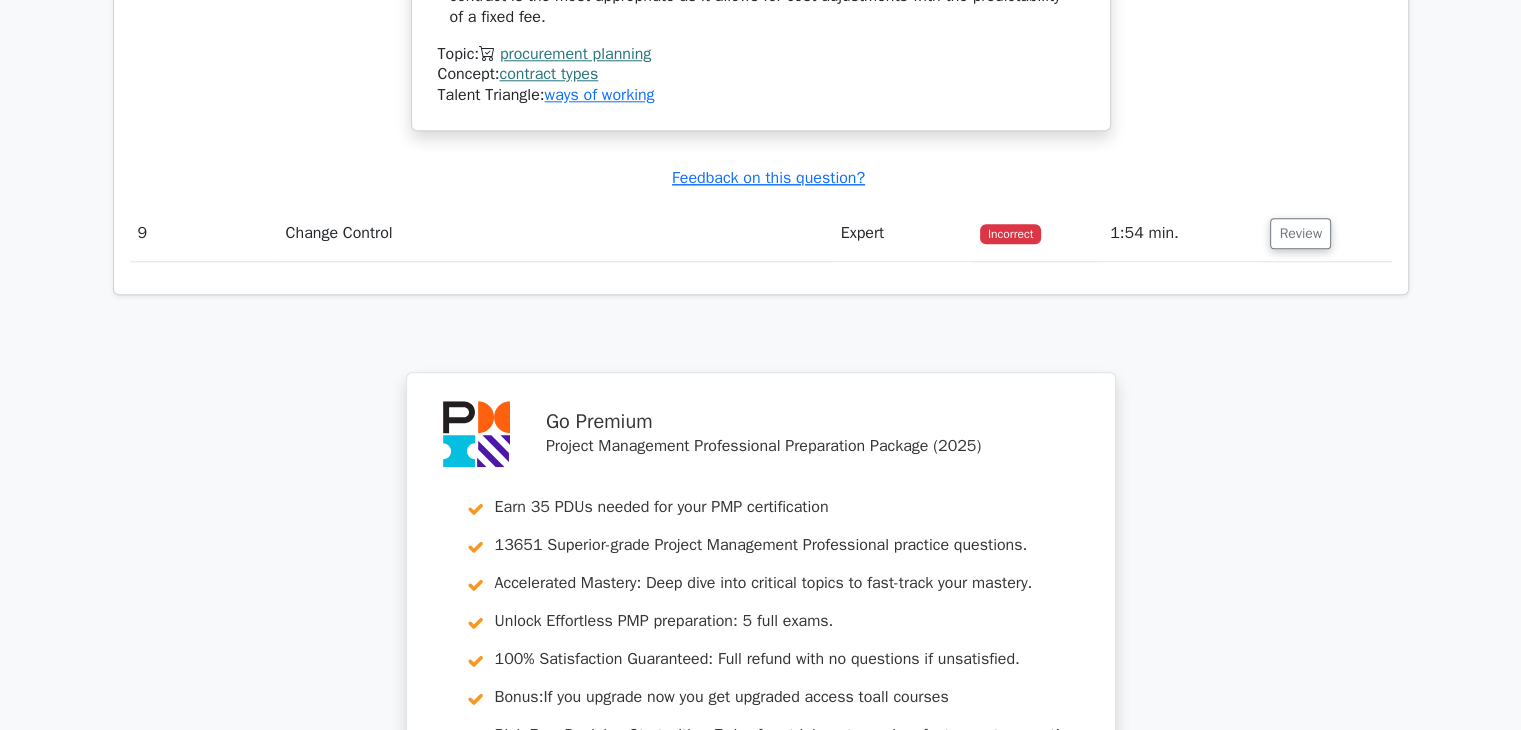 scroll, scrollTop: 9728, scrollLeft: 0, axis: vertical 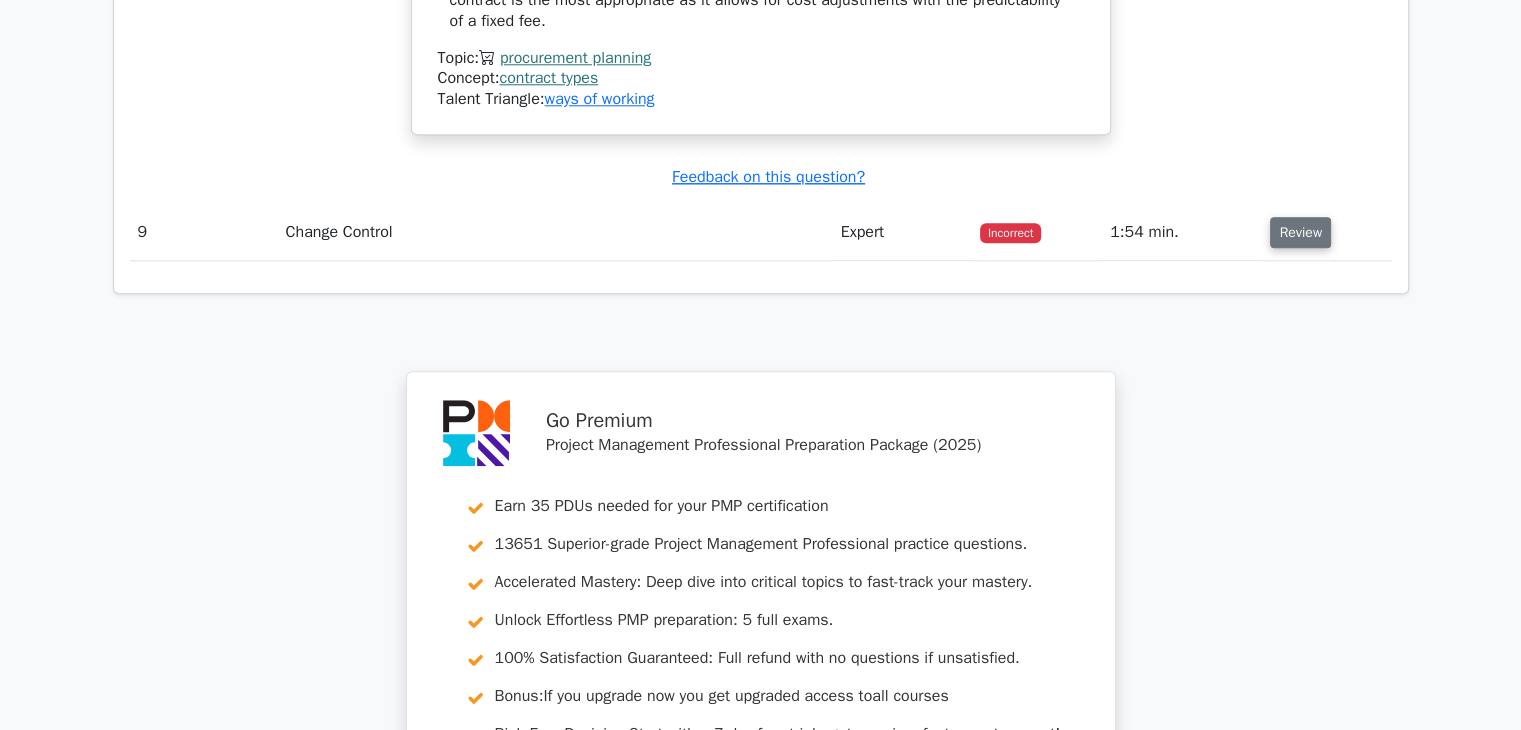 click on "Review" at bounding box center (1300, 232) 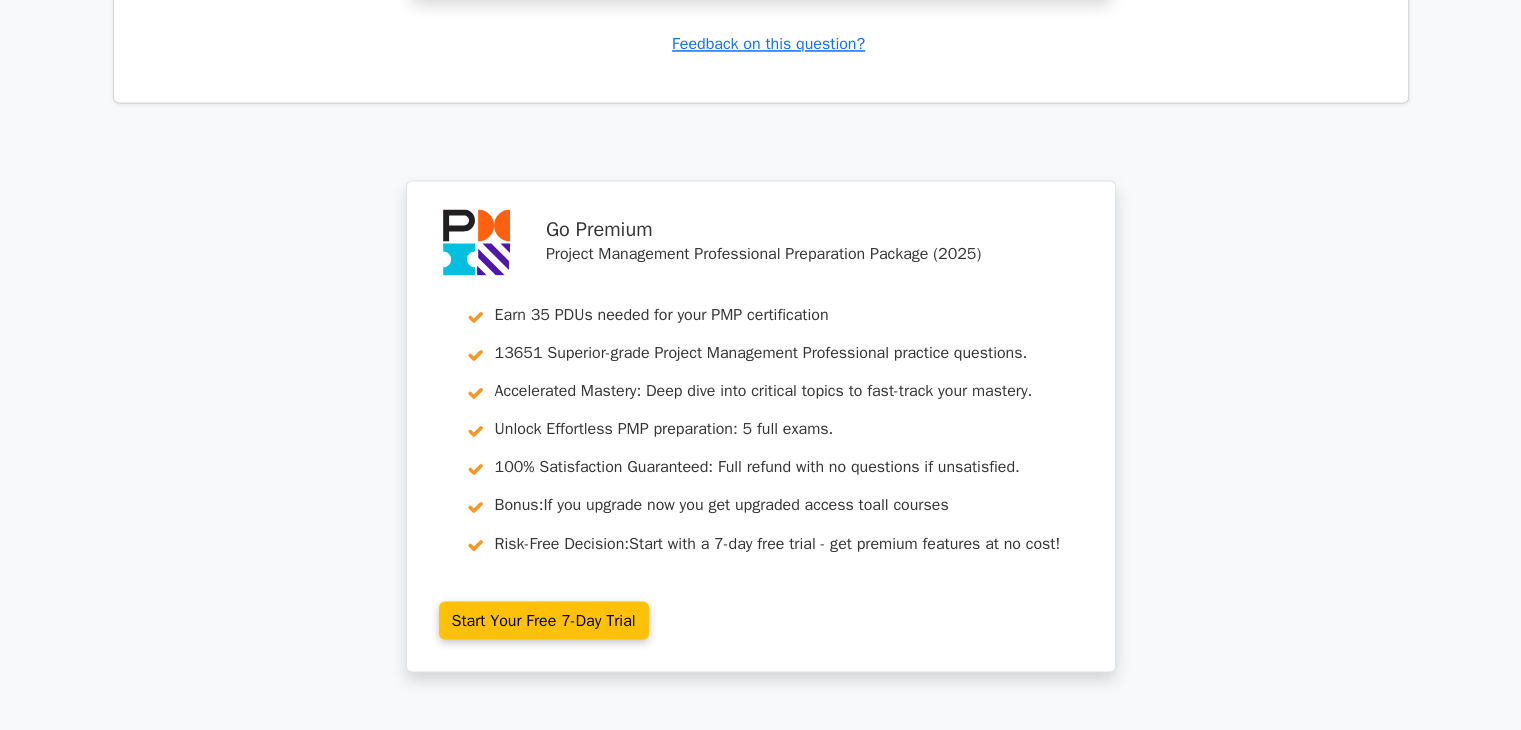 scroll, scrollTop: 11254, scrollLeft: 0, axis: vertical 